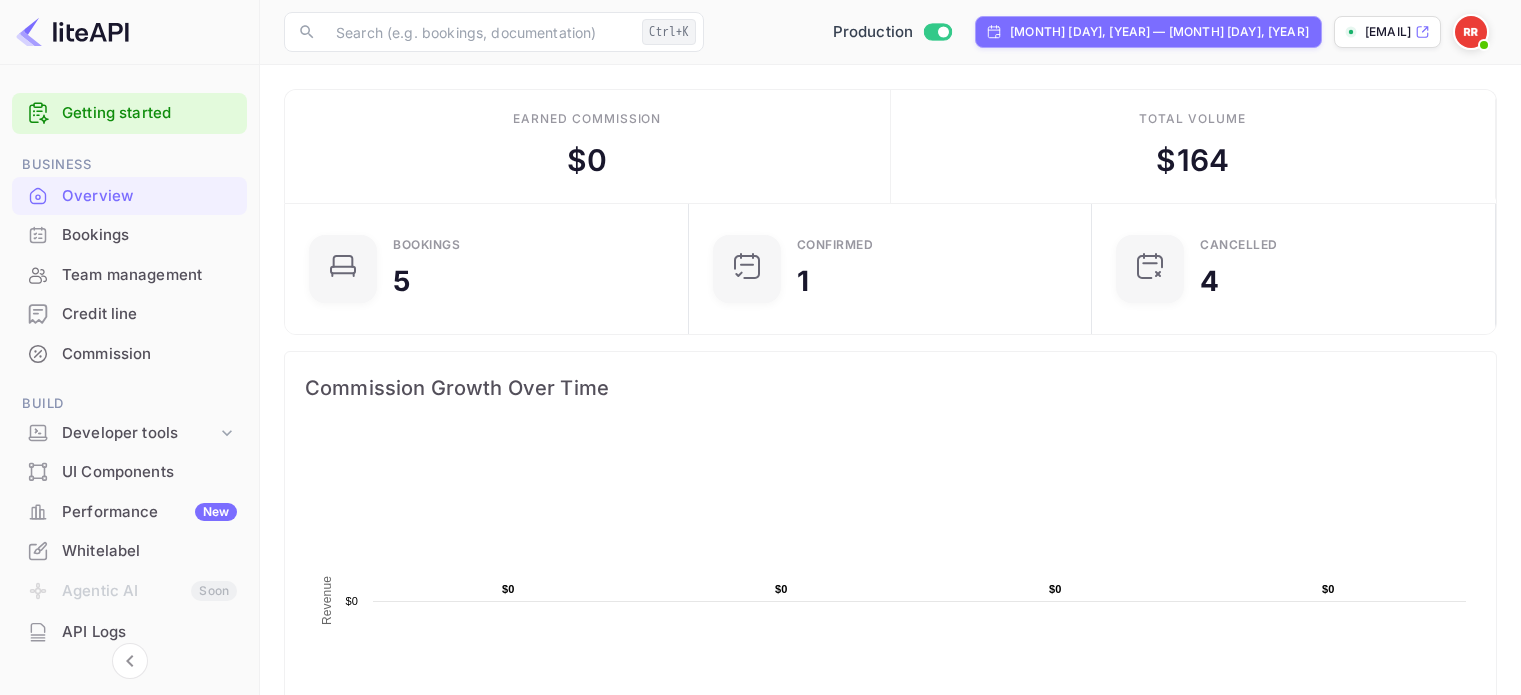 scroll, scrollTop: 0, scrollLeft: 0, axis: both 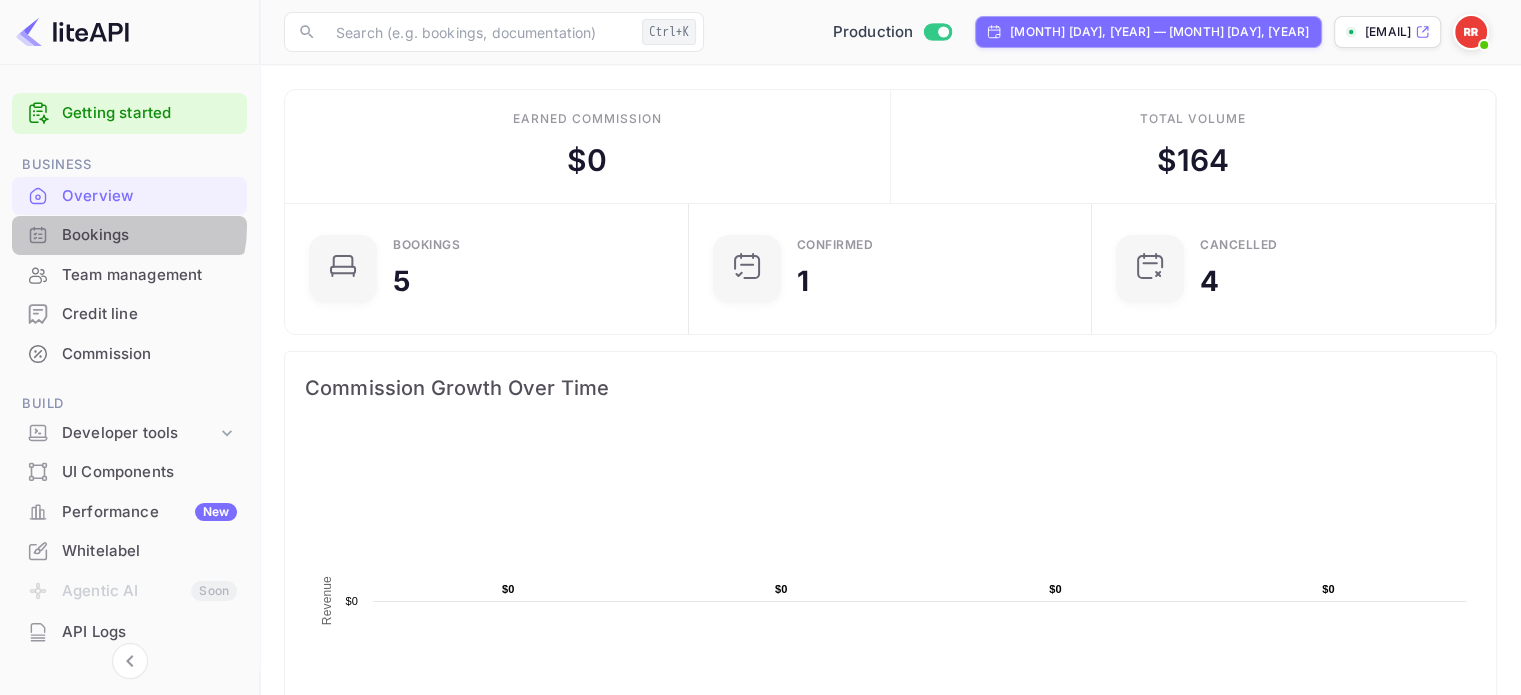 click on "Bookings" at bounding box center (149, 235) 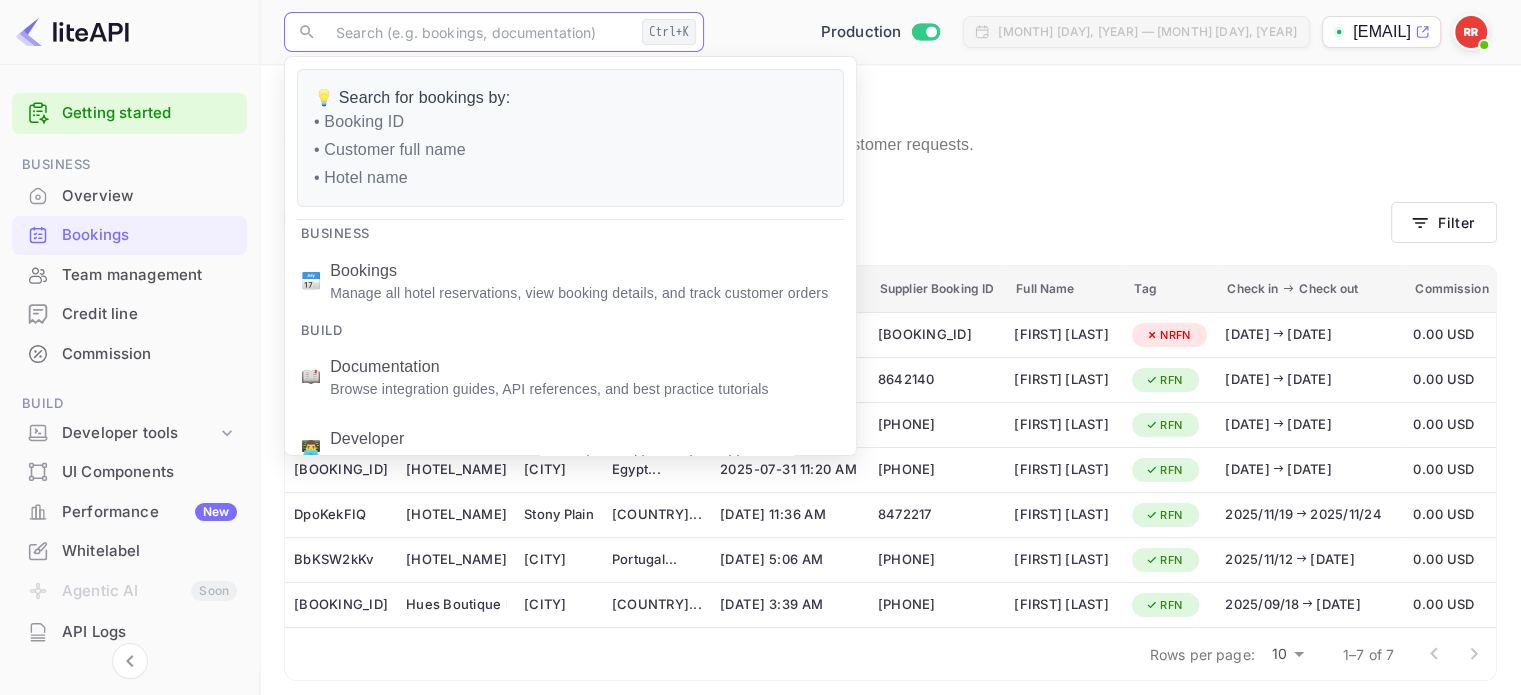 click at bounding box center [479, 32] 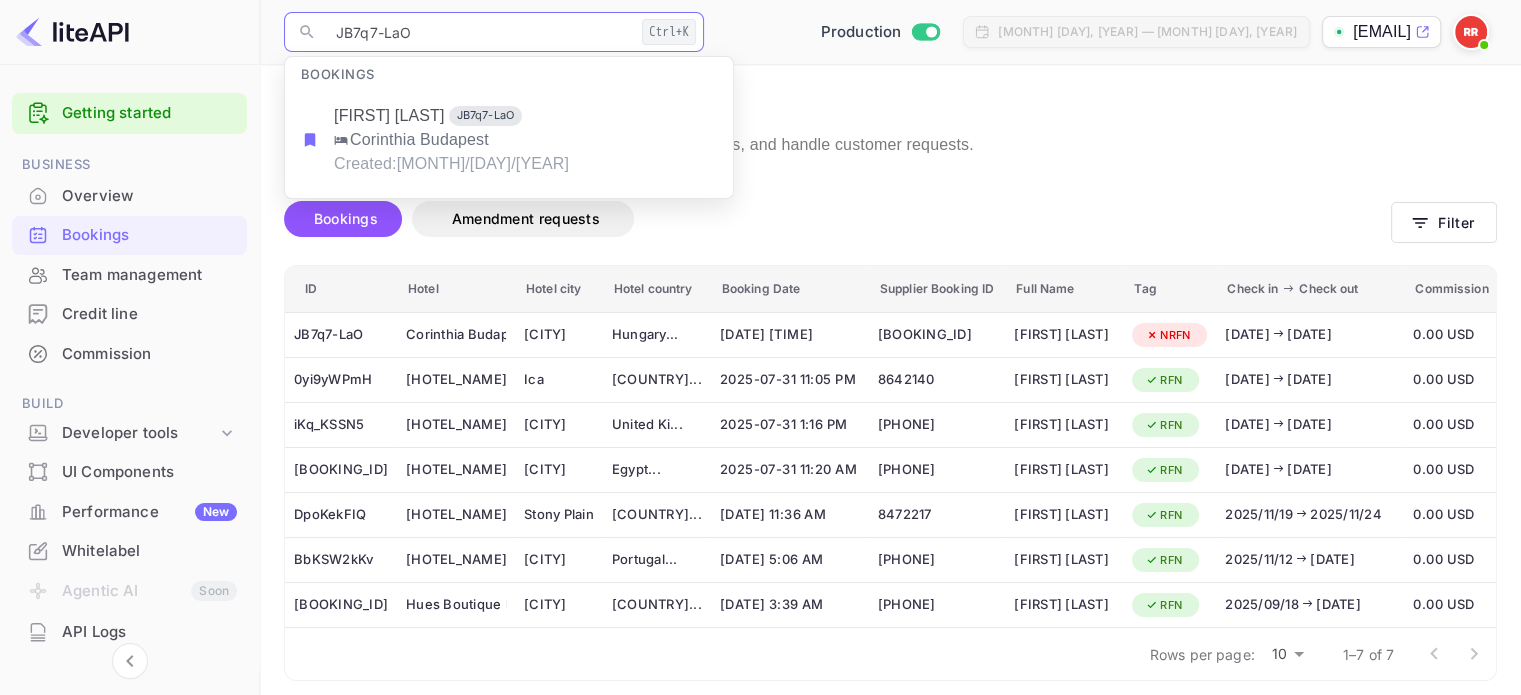 type on "JB7q7-LaO" 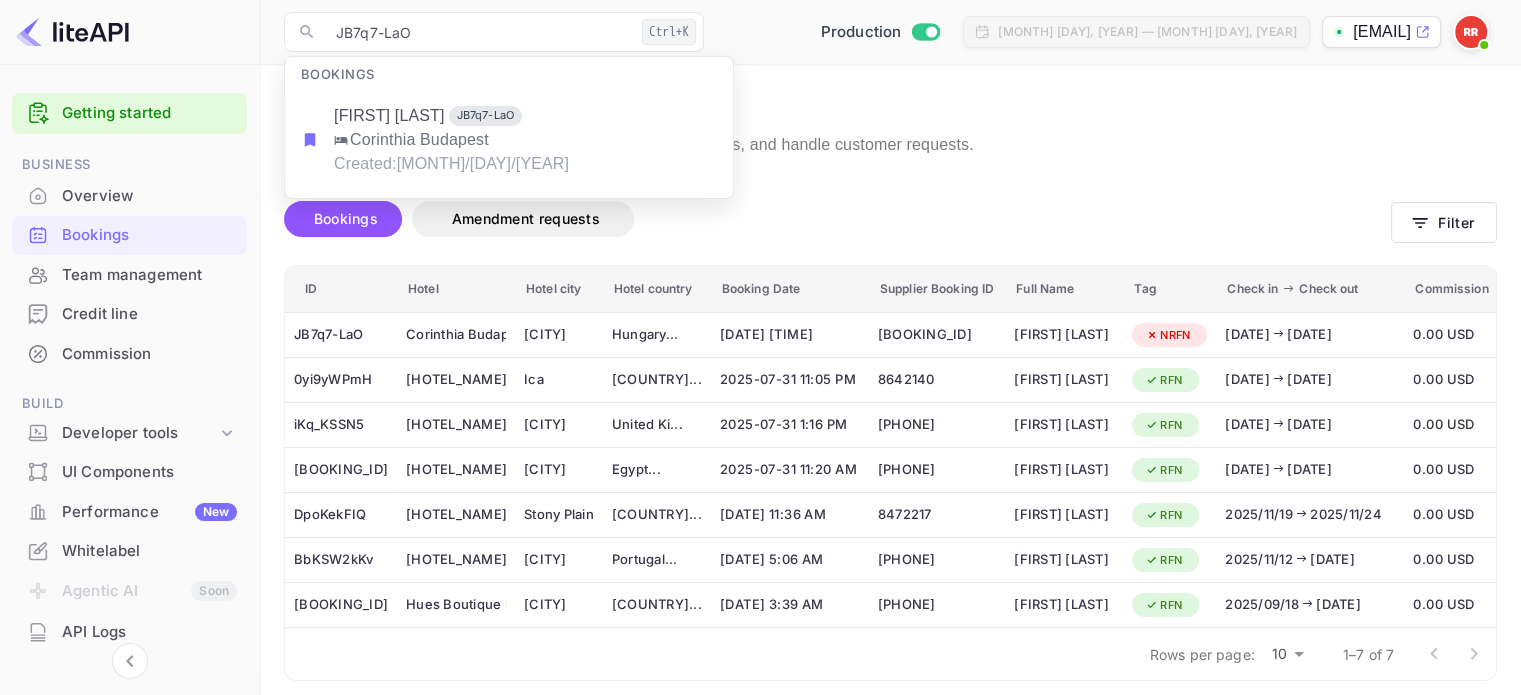 click on "Ctrl+K" at bounding box center [669, 32] 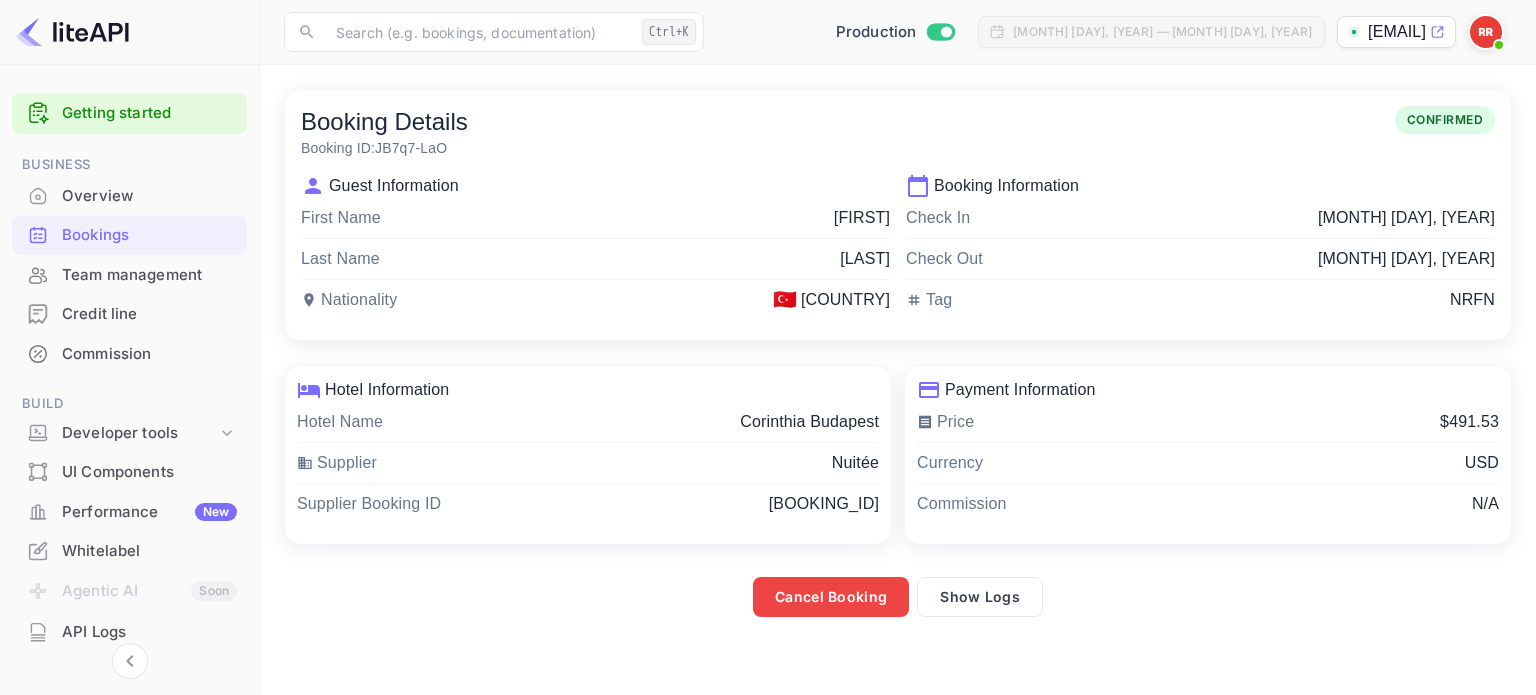 click at bounding box center (479, 32) 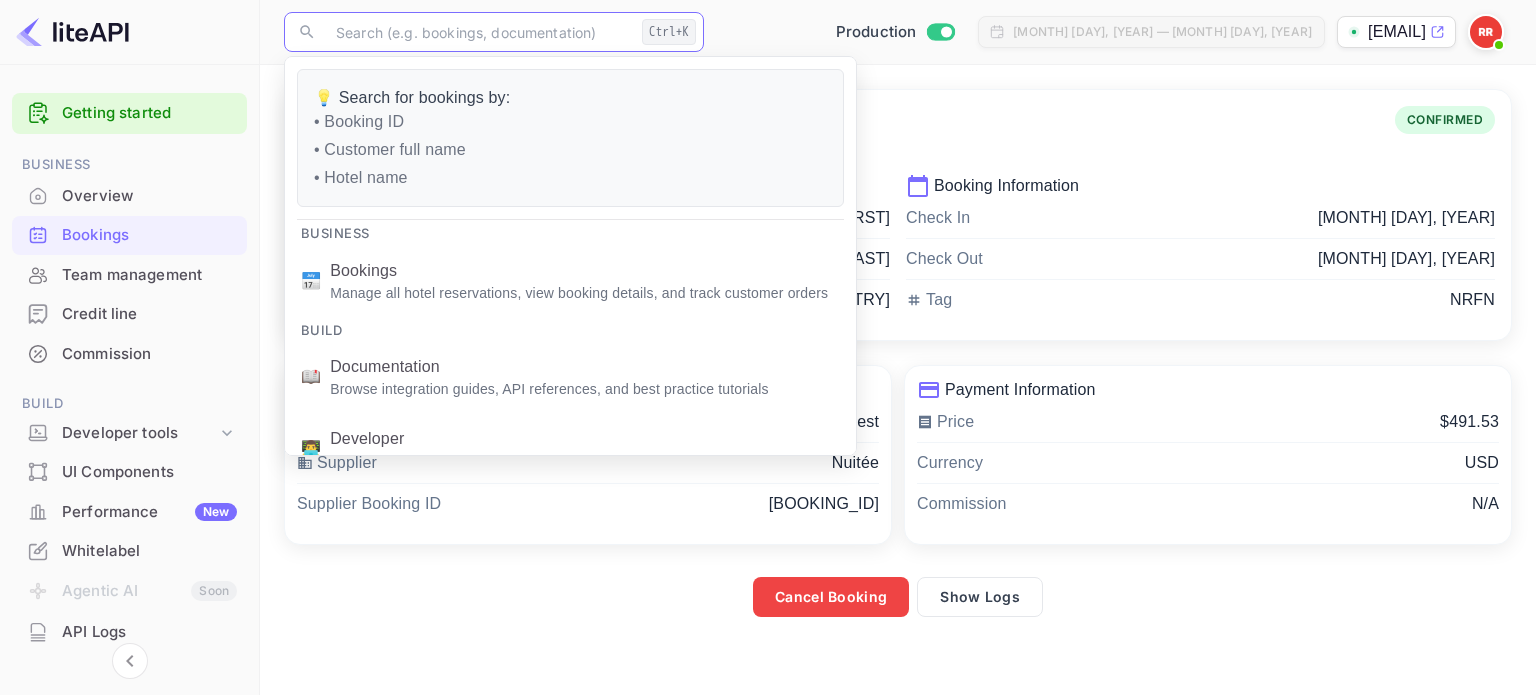 click on "Booking Details Booking ID:  [BOOKING_ID] CONFIRMED" at bounding box center (898, 132) 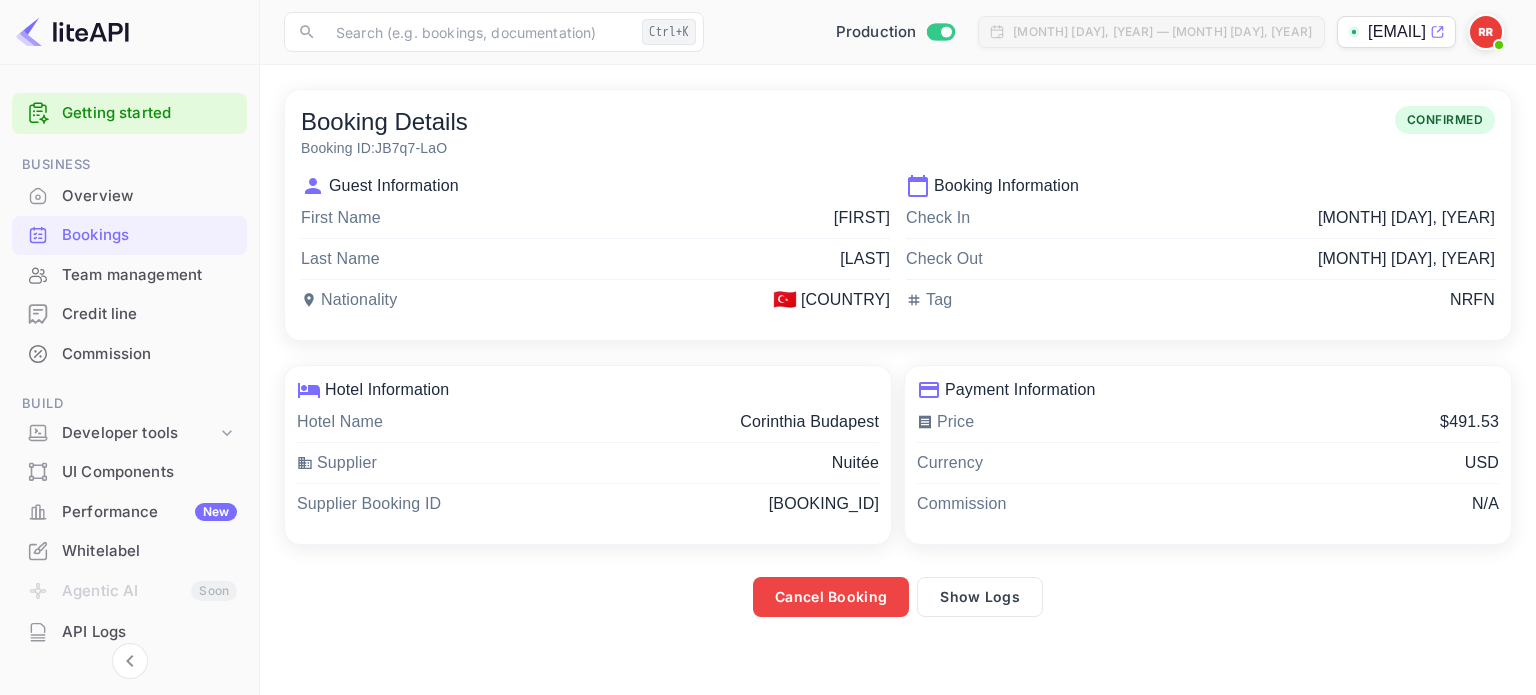 drag, startPoint x: 301, startPoint y: 187, endPoint x: 871, endPoint y: 299, distance: 580.8993 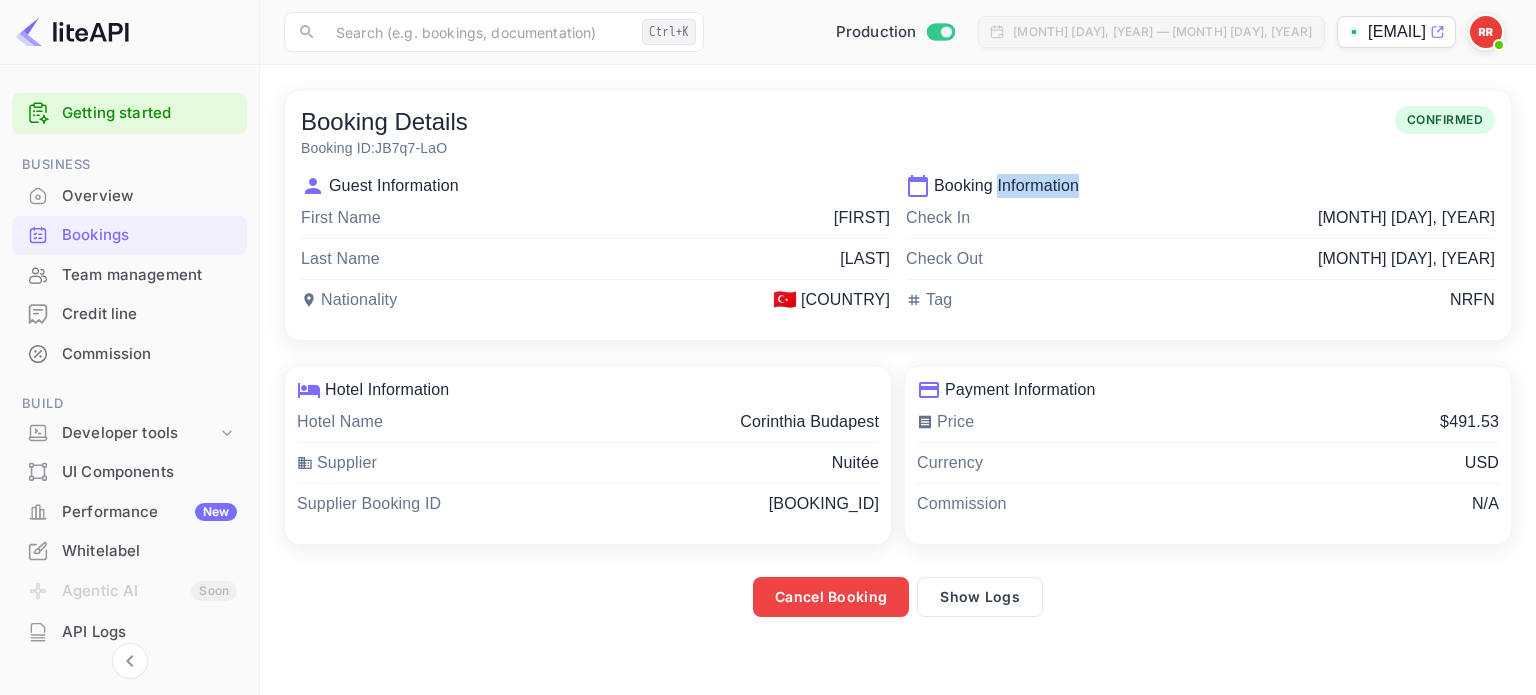 click on "Booking Information" at bounding box center (1200, 186) 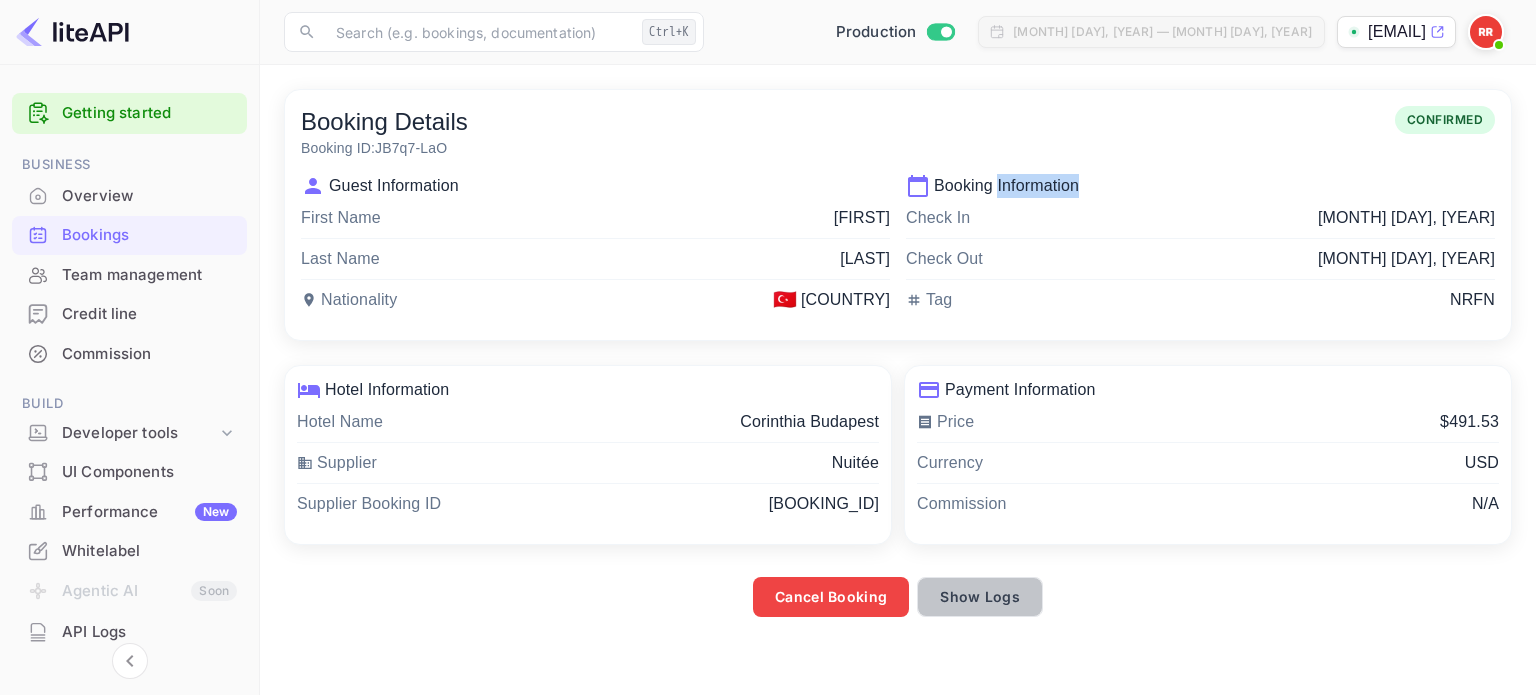 click on "Show Logs" at bounding box center (980, 597) 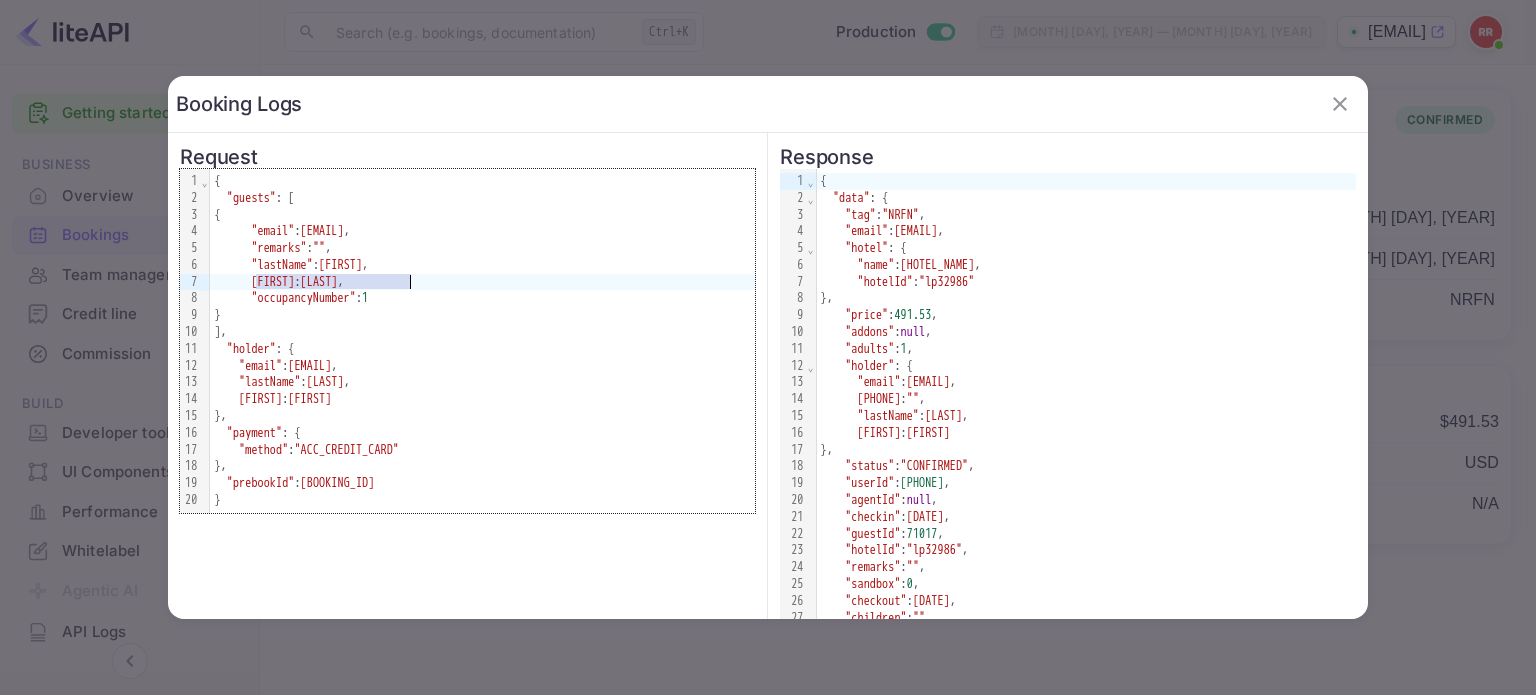 drag, startPoint x: 255, startPoint y: 277, endPoint x: 410, endPoint y: 284, distance: 155.15799 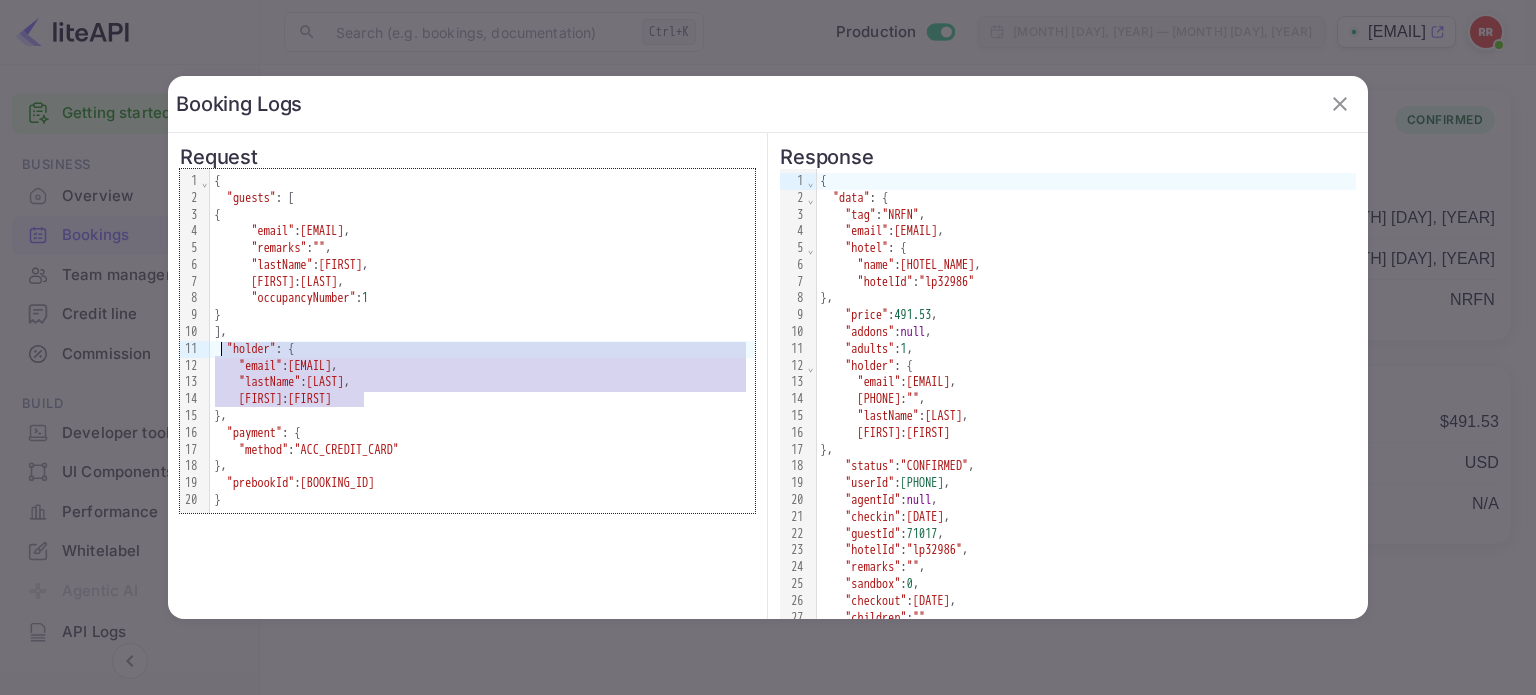 drag, startPoint x: 383, startPoint y: 398, endPoint x: 220, endPoint y: 343, distance: 172.02907 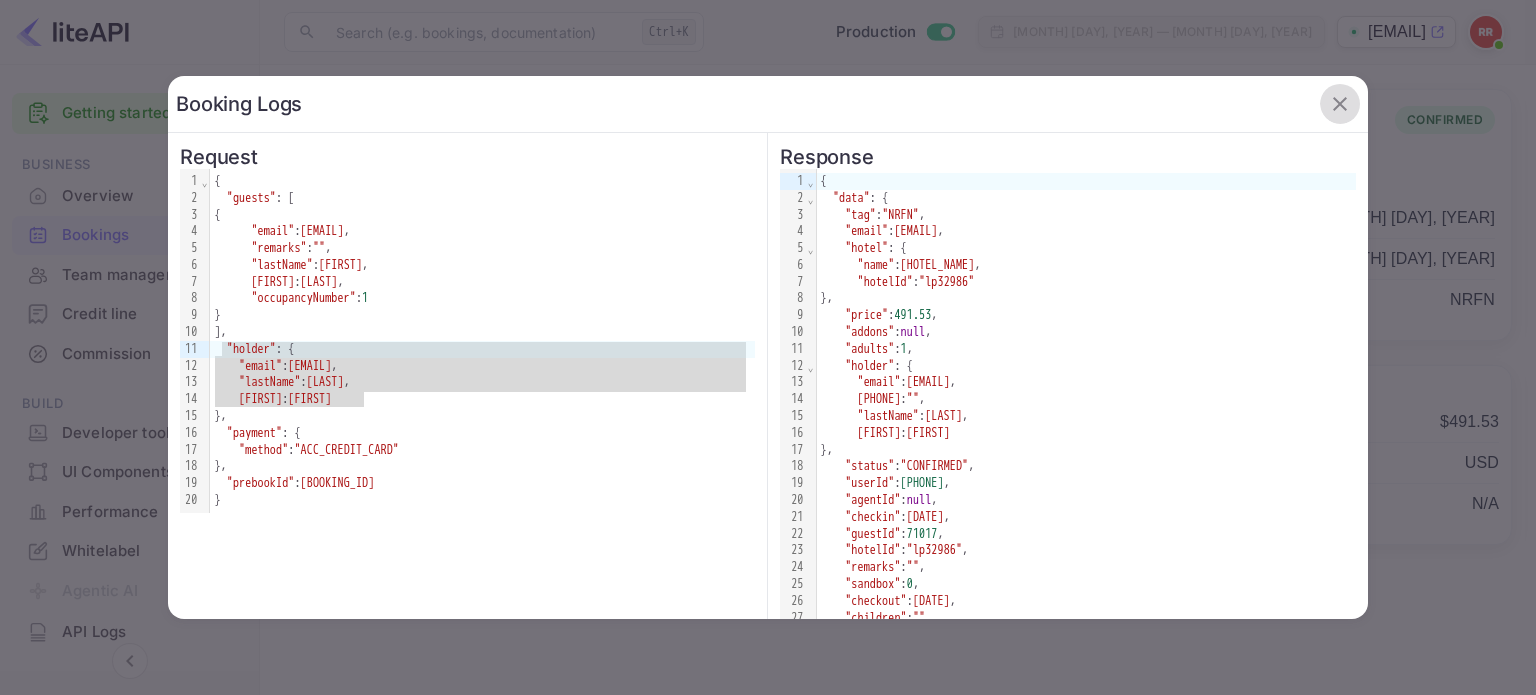 drag, startPoint x: 1306, startPoint y: 107, endPoint x: 1321, endPoint y: 107, distance: 15 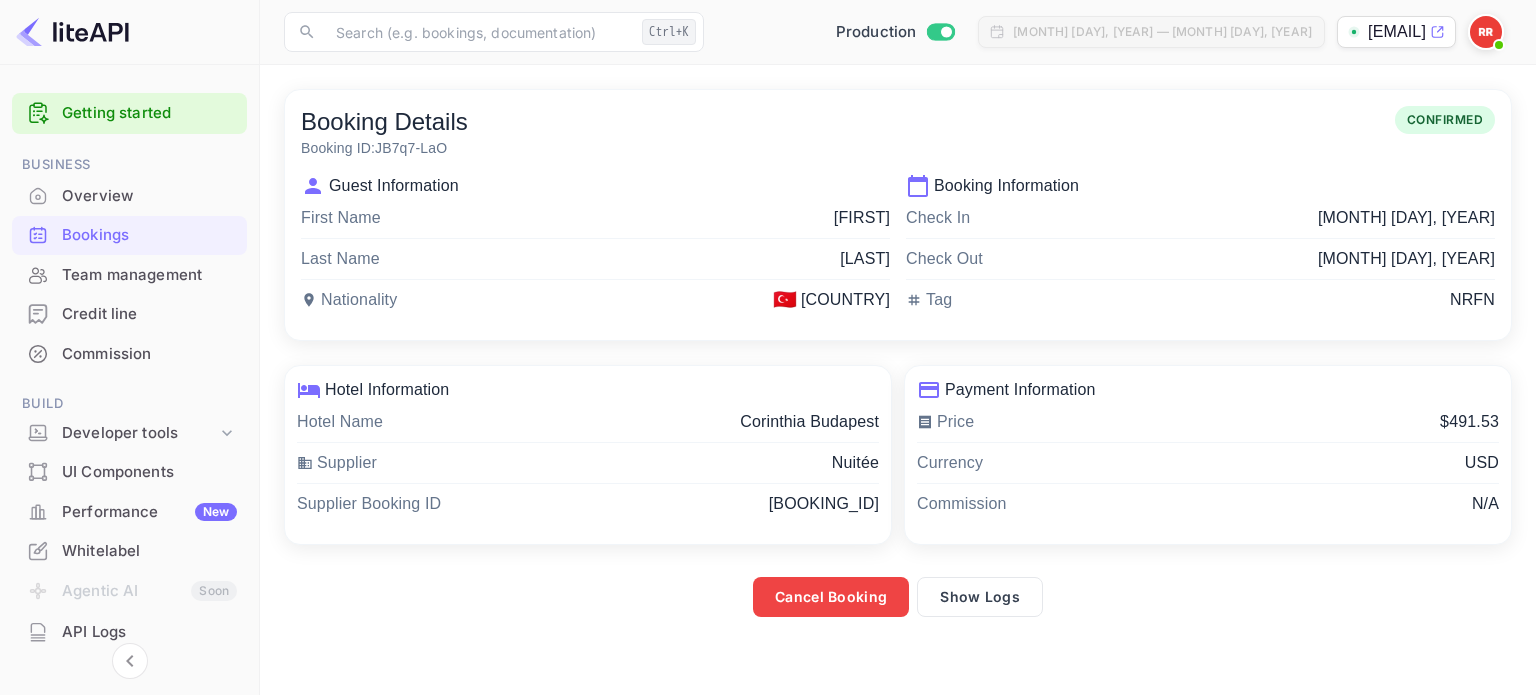 click at bounding box center [479, 32] 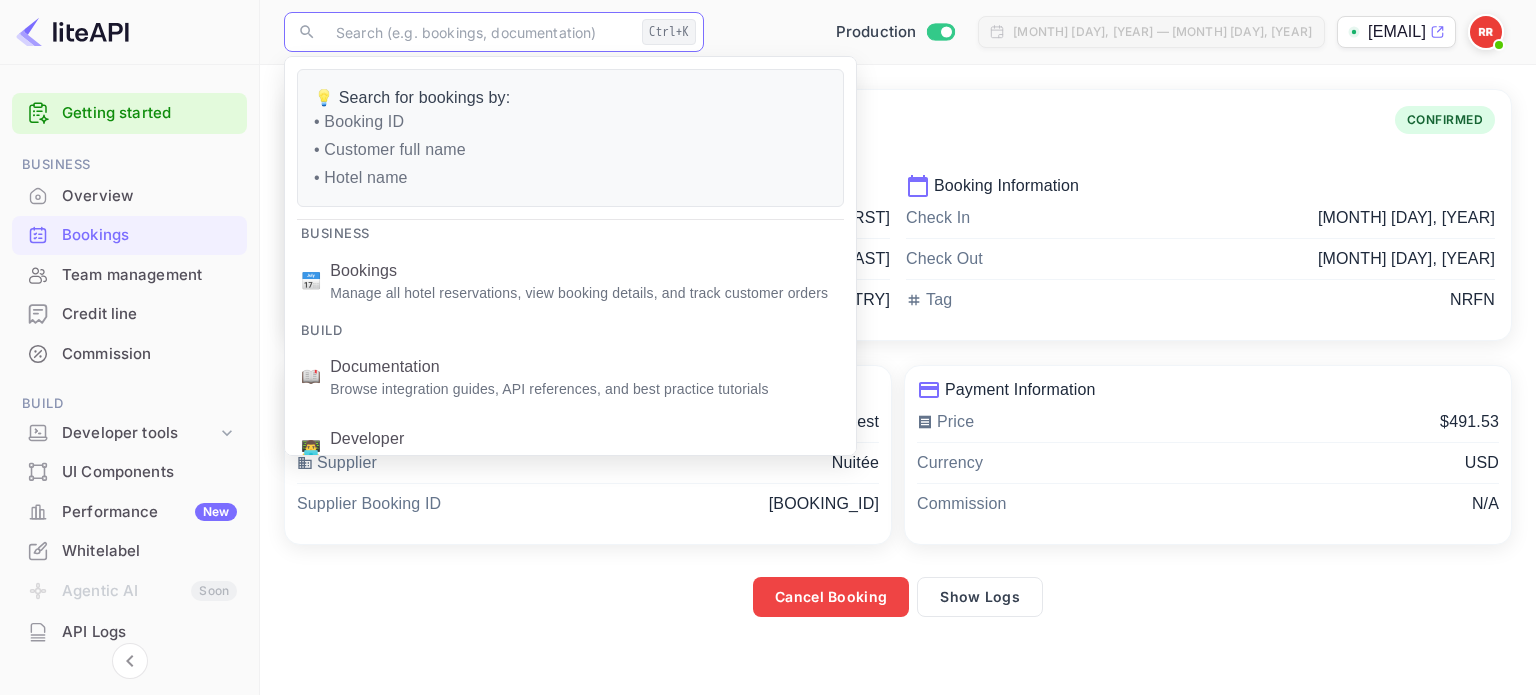 paste on "JB7q7-LaO" 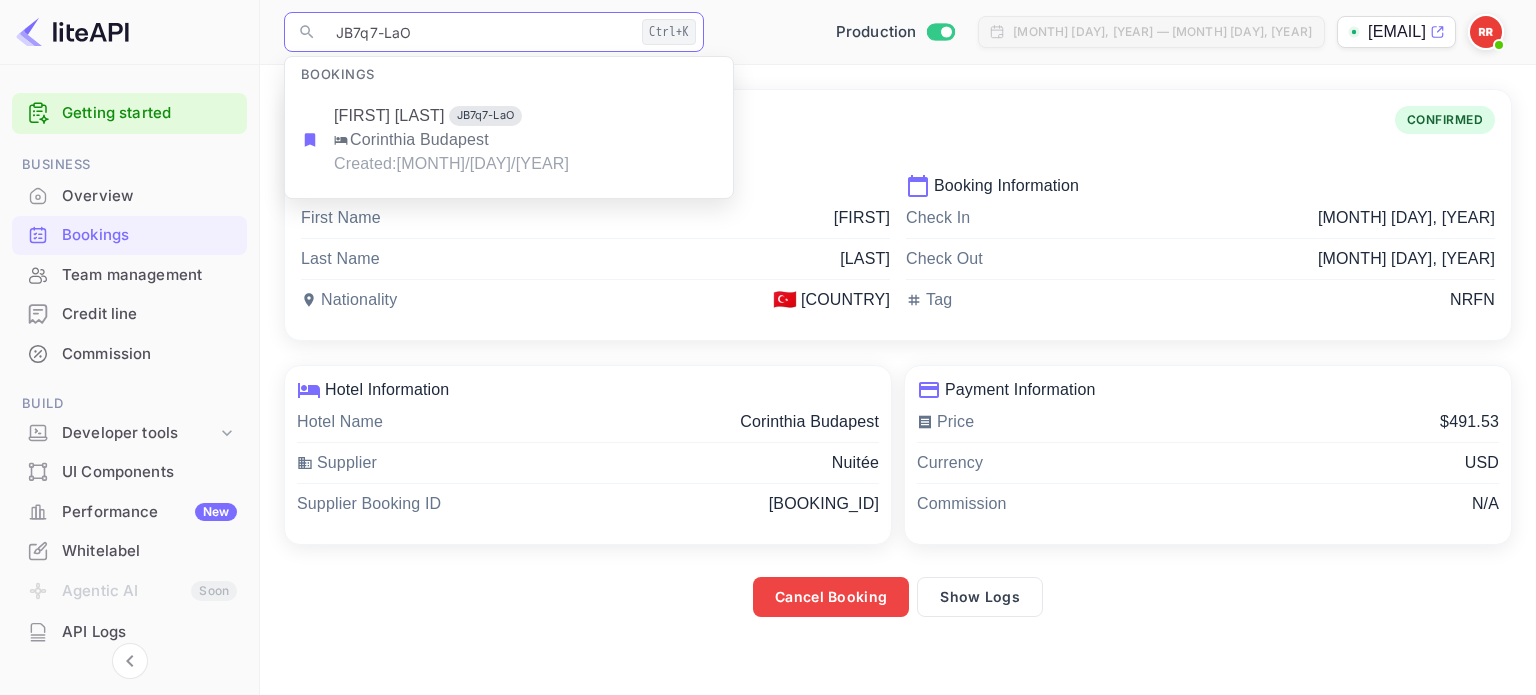type on "JB7q7-LaO" 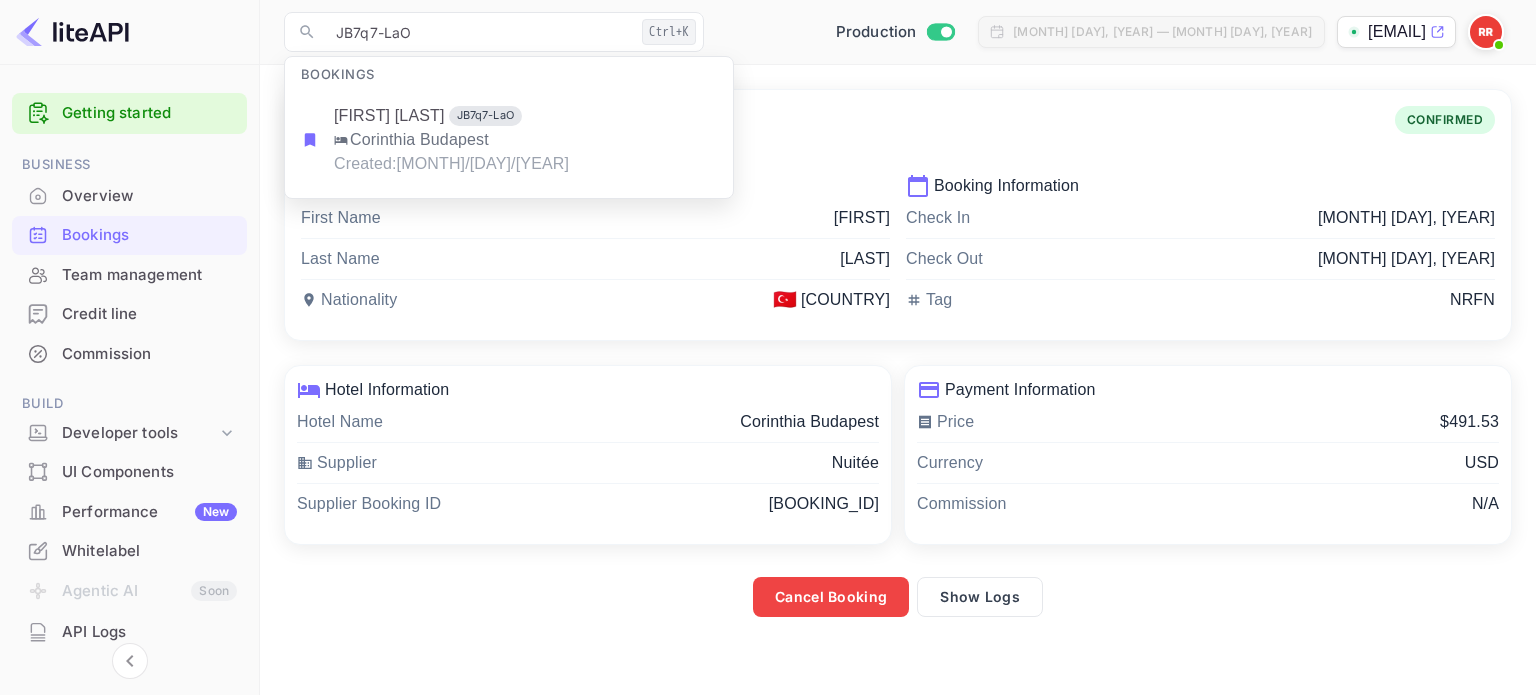 click on "CONFIRMED" at bounding box center (1445, 120) 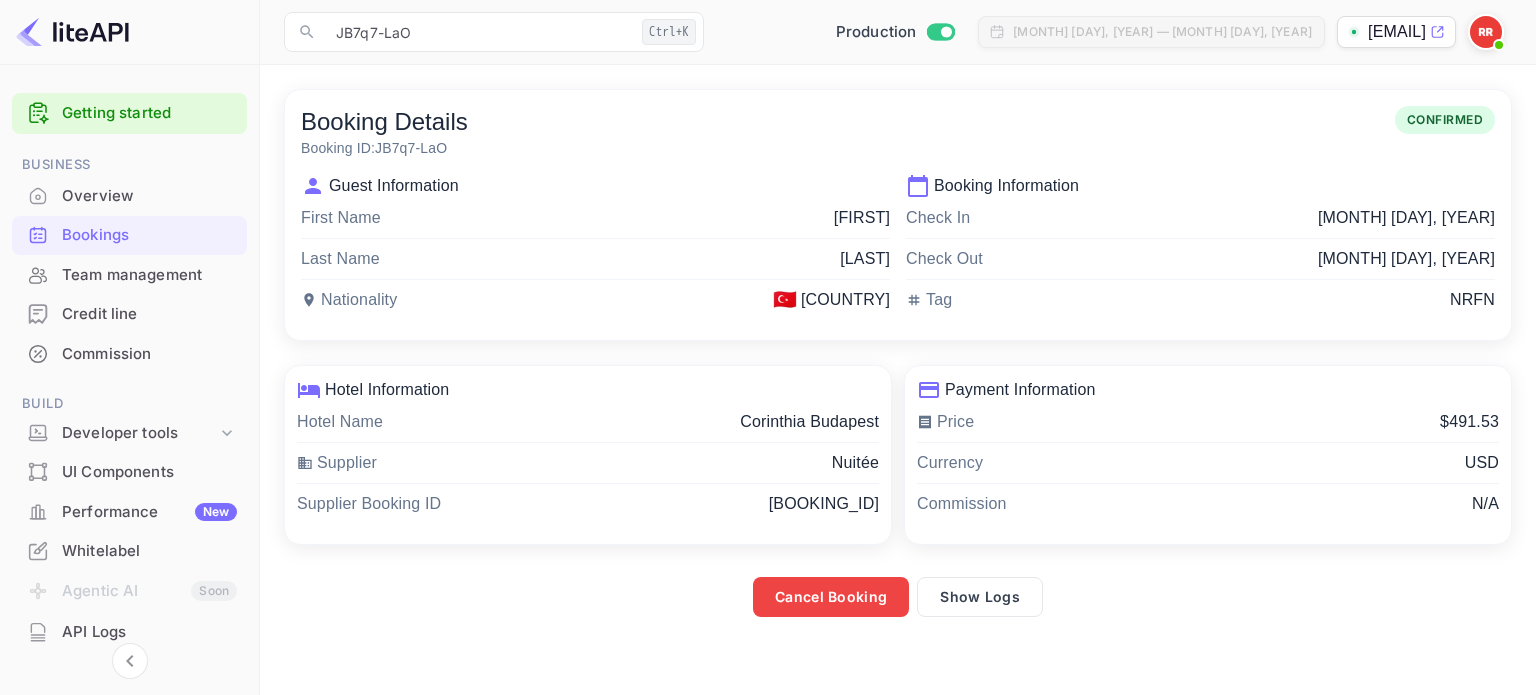 click on "CONFIRMED" at bounding box center [1445, 120] 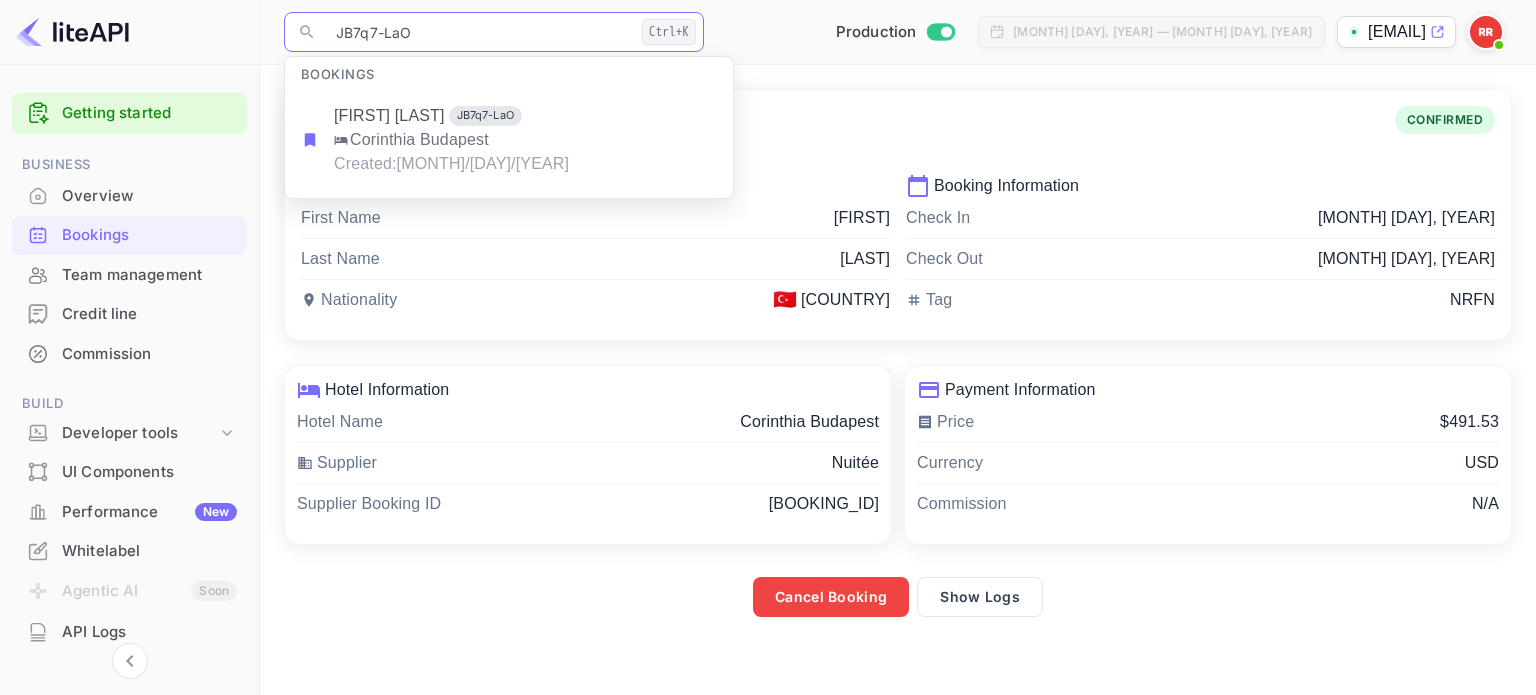 type 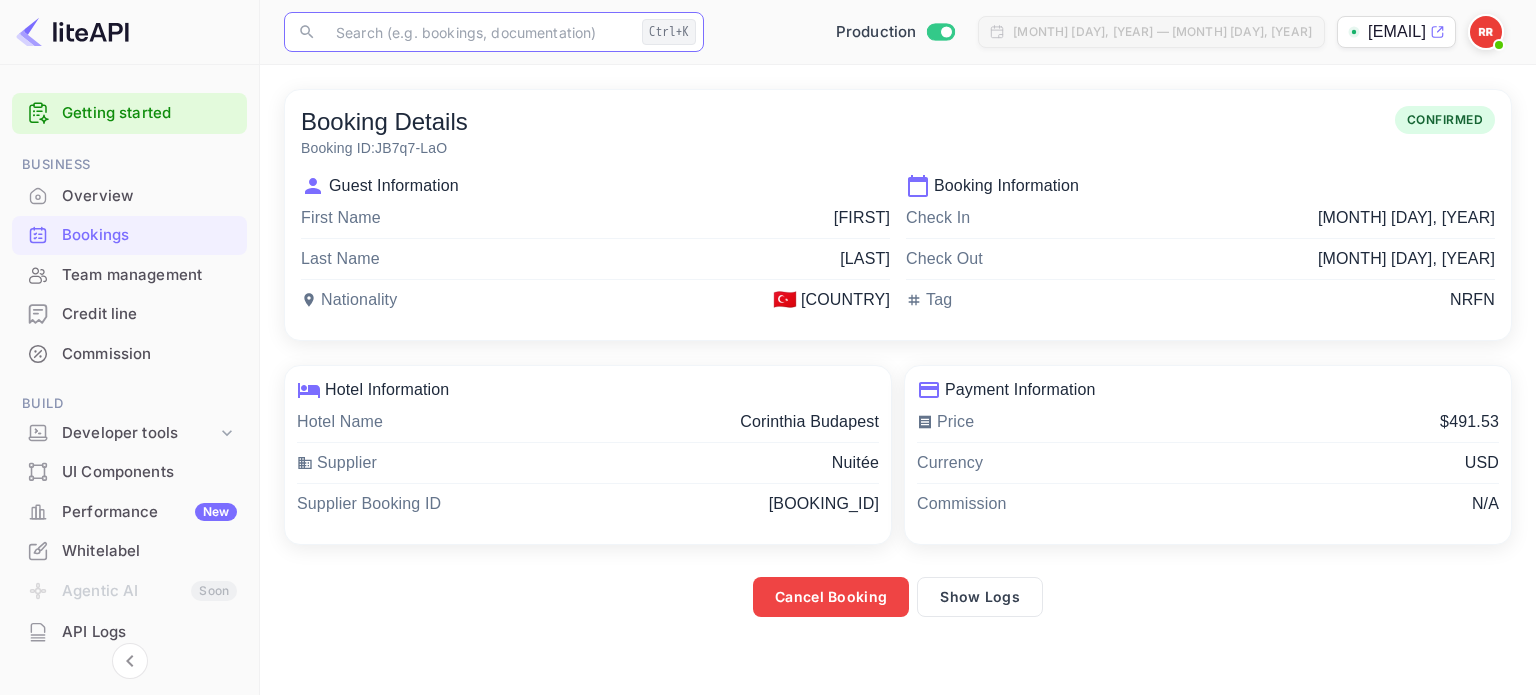click on "Bookings" at bounding box center [149, 235] 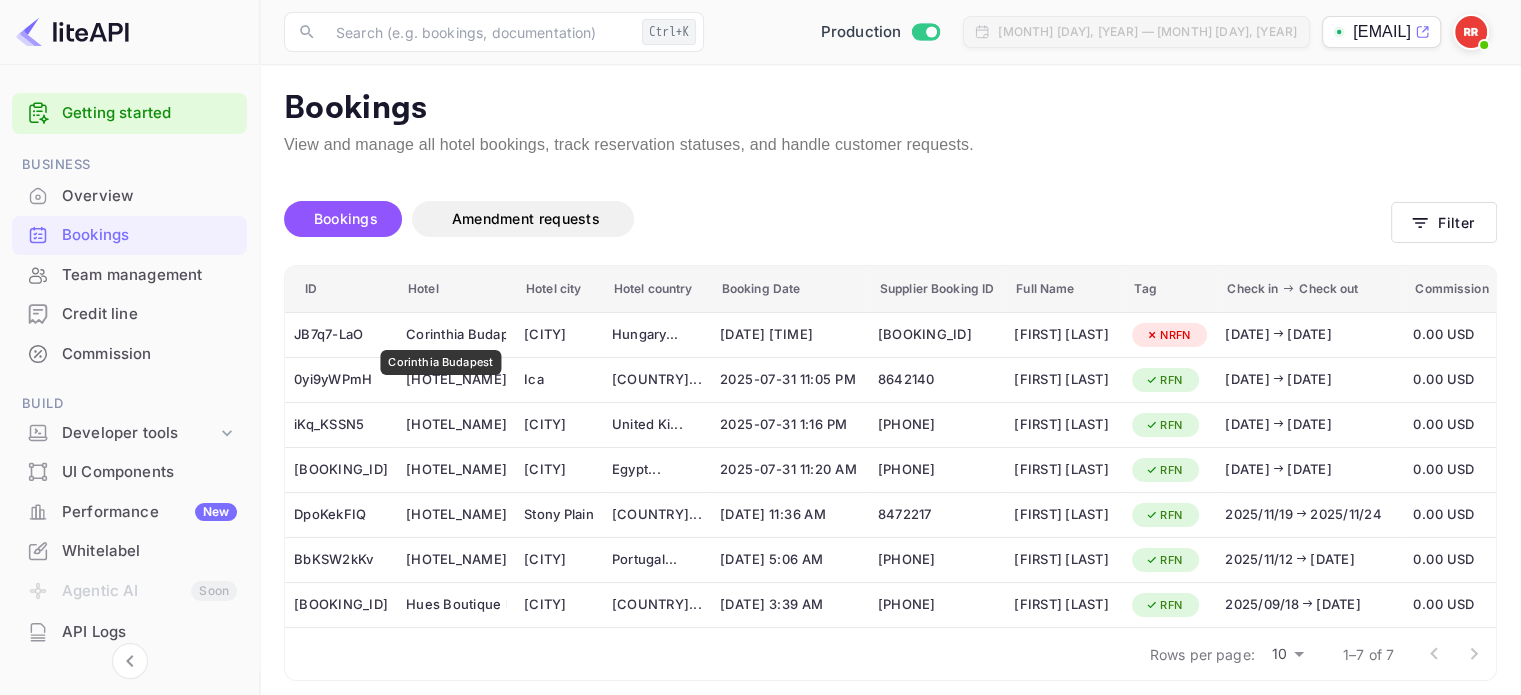 click on "Corinthia Budapest" at bounding box center (456, 335) 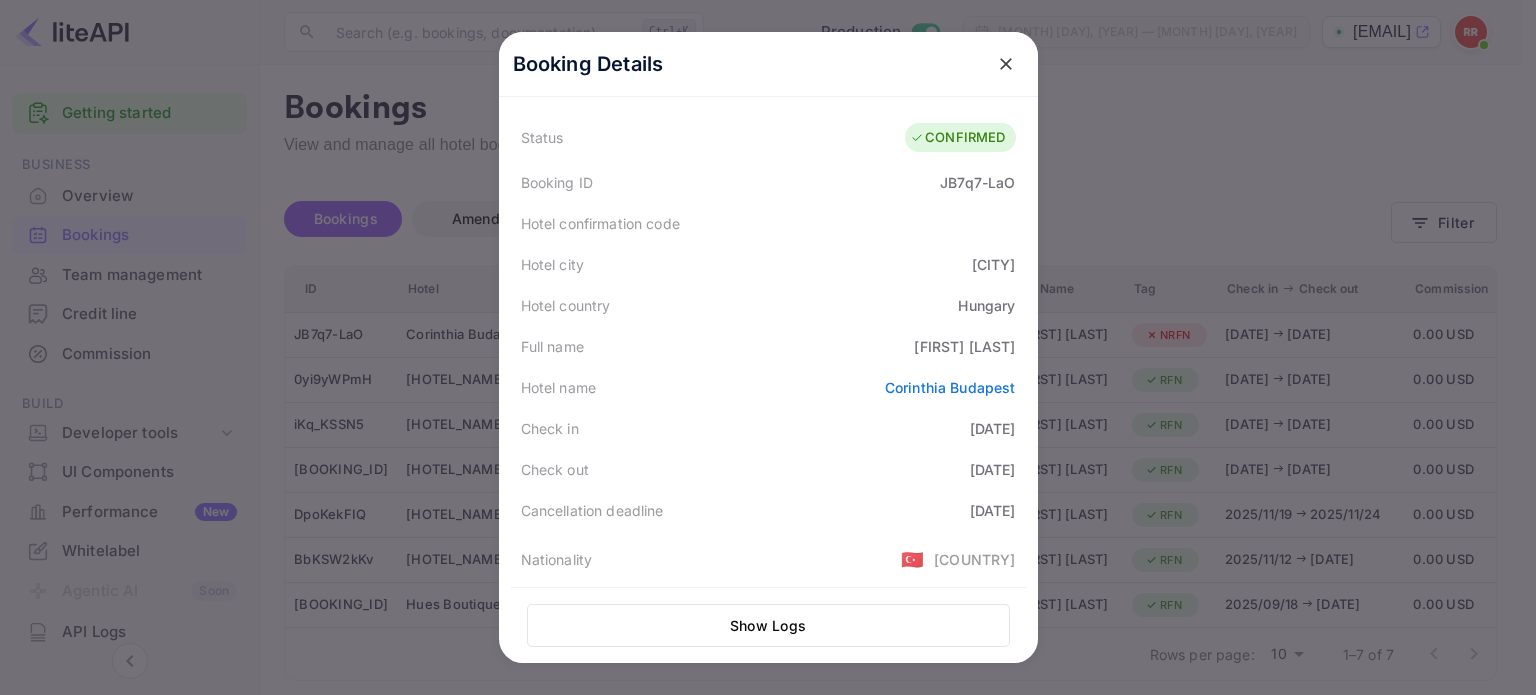scroll, scrollTop: 100, scrollLeft: 0, axis: vertical 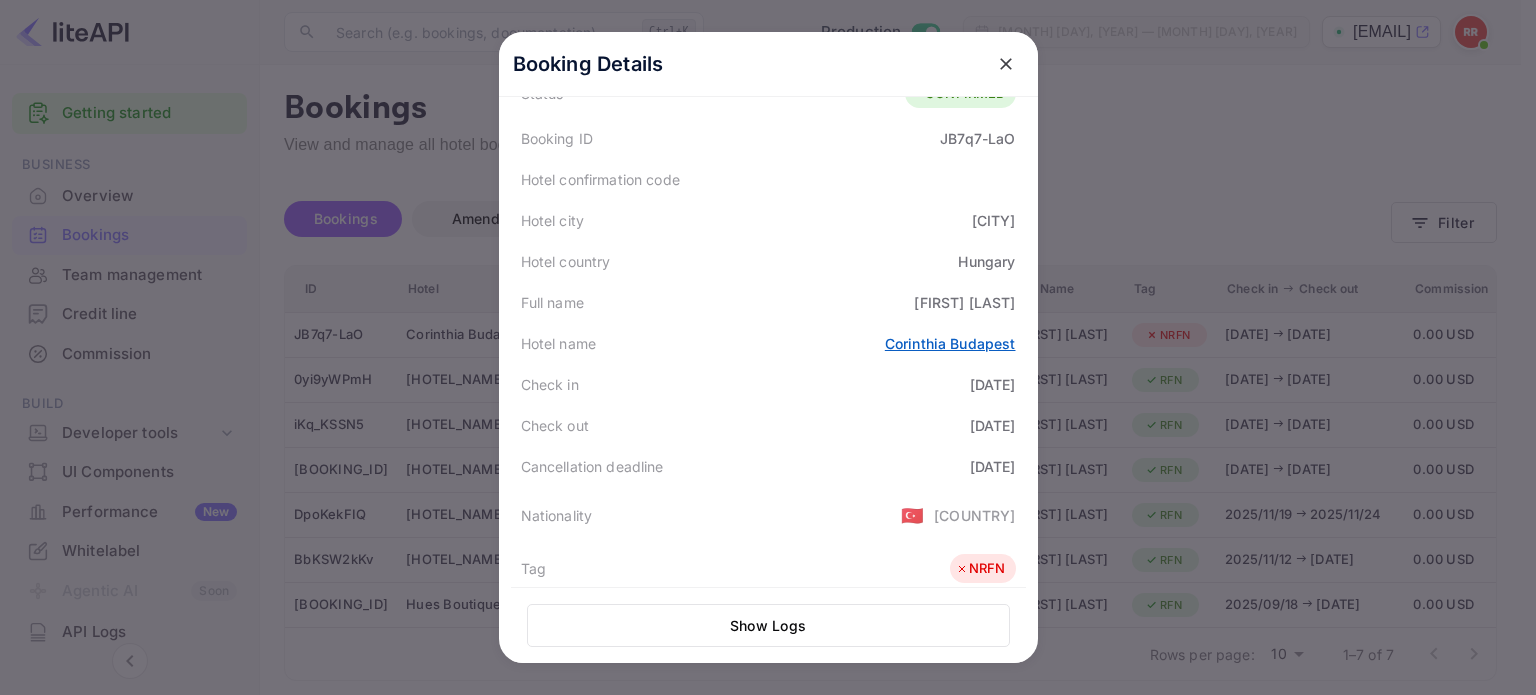 click on "Corinthia Budapest" at bounding box center [950, 343] 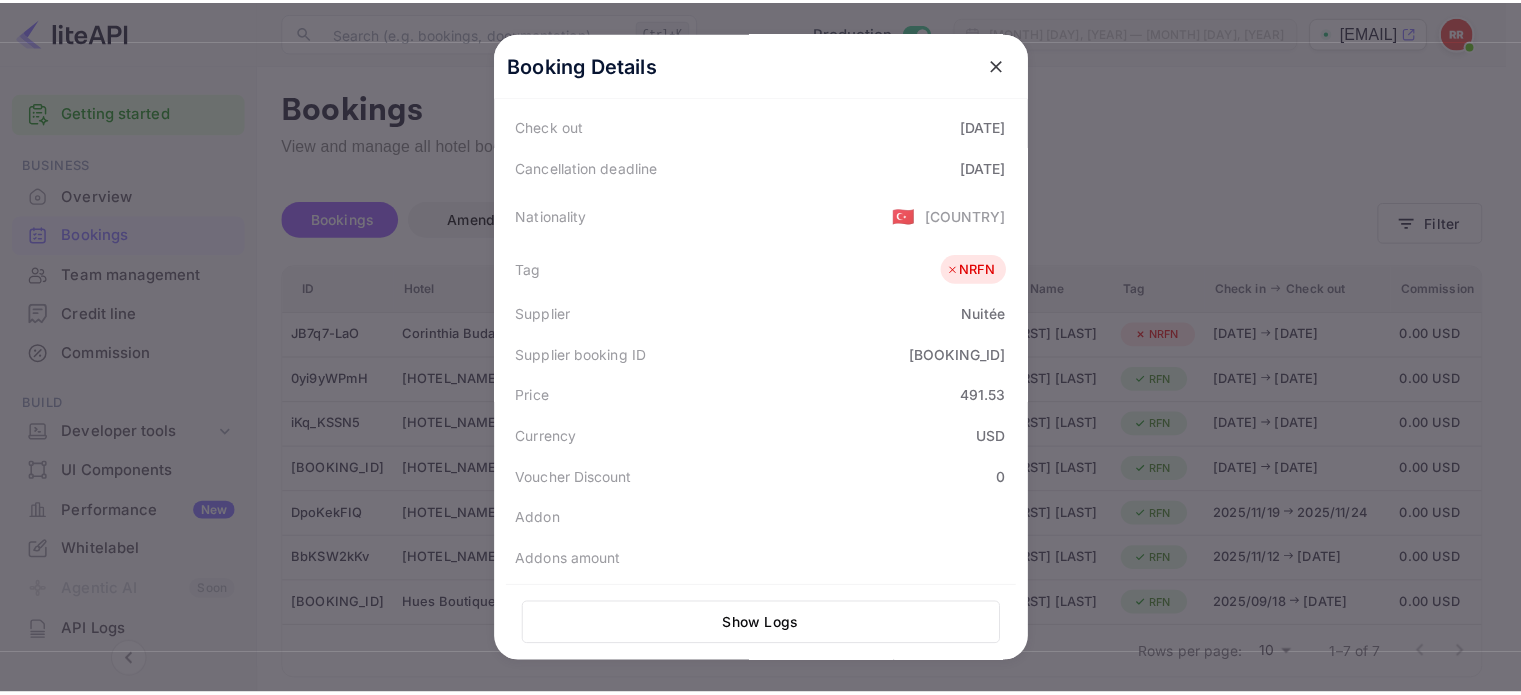 scroll, scrollTop: 0, scrollLeft: 0, axis: both 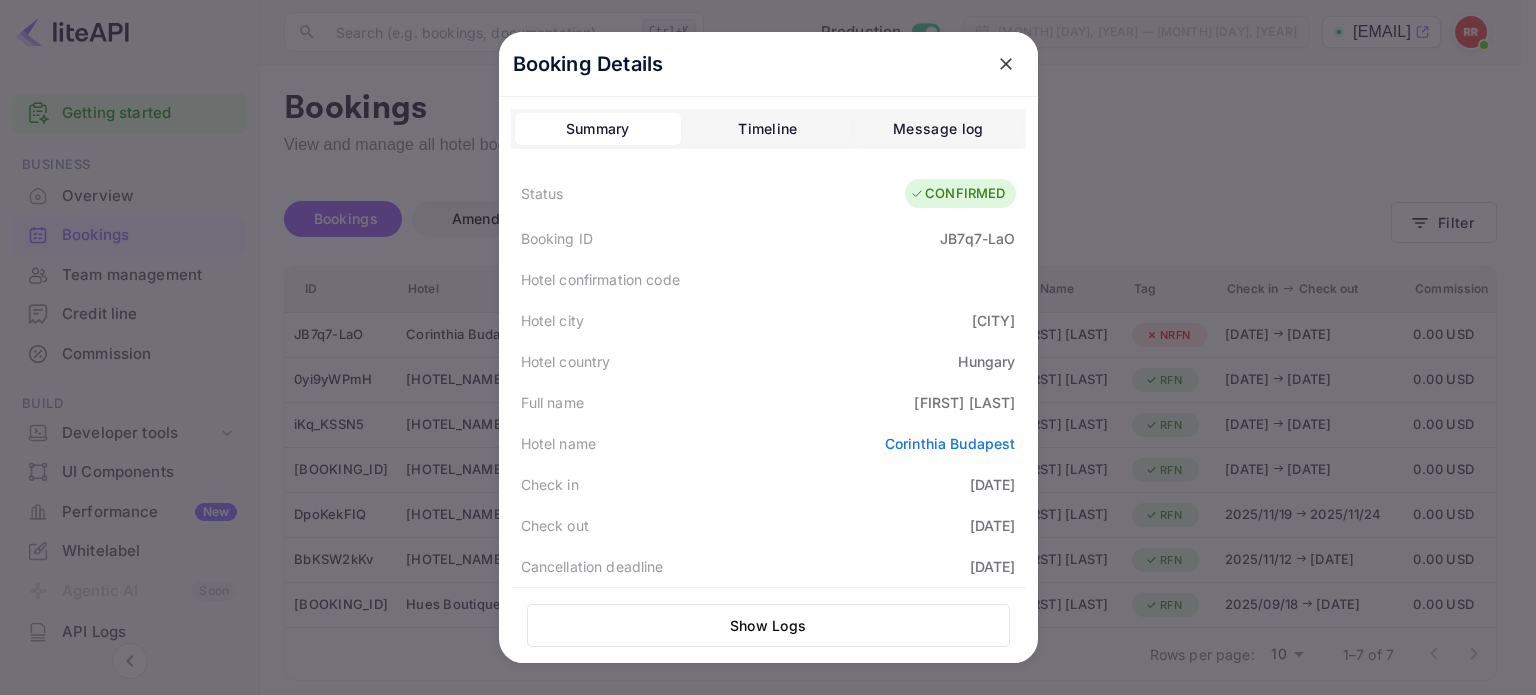 click on "Timeline" at bounding box center [767, 129] 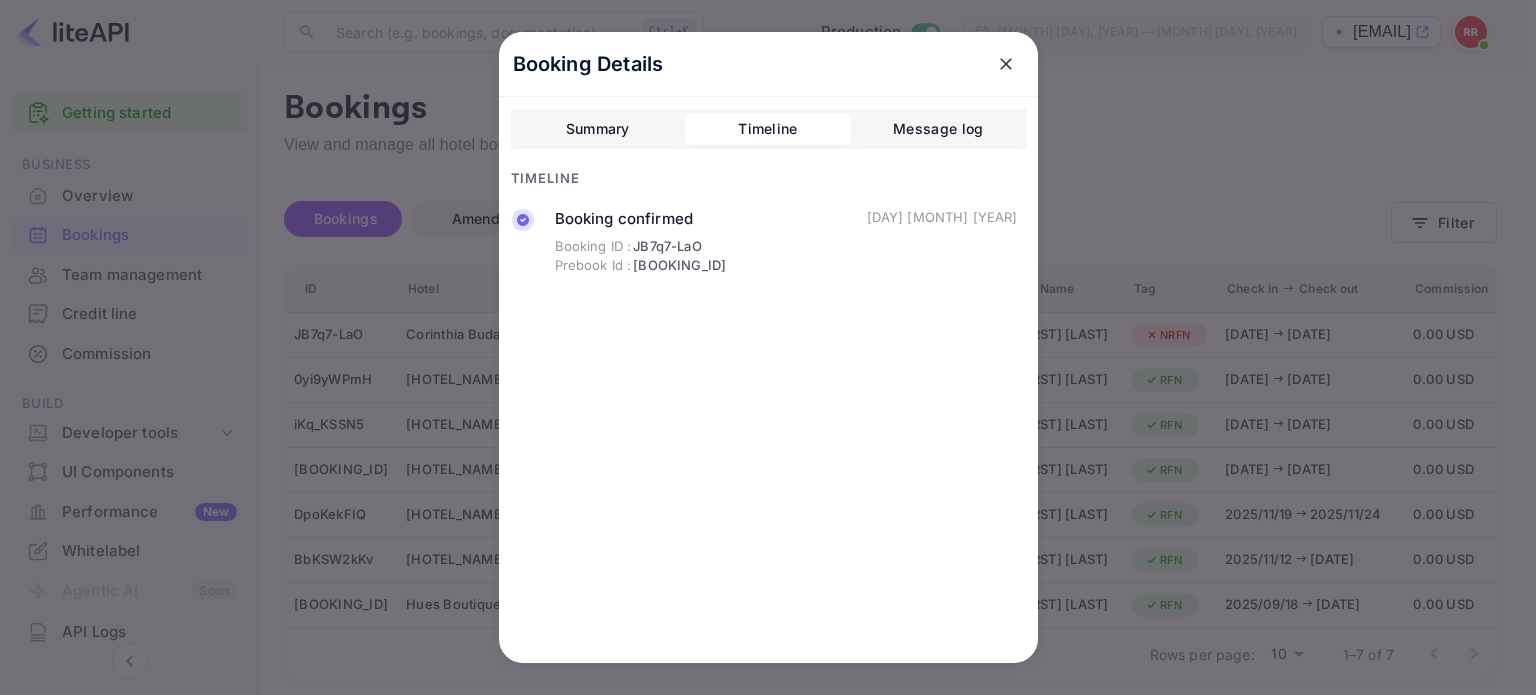 click on "Message log" at bounding box center [938, 129] 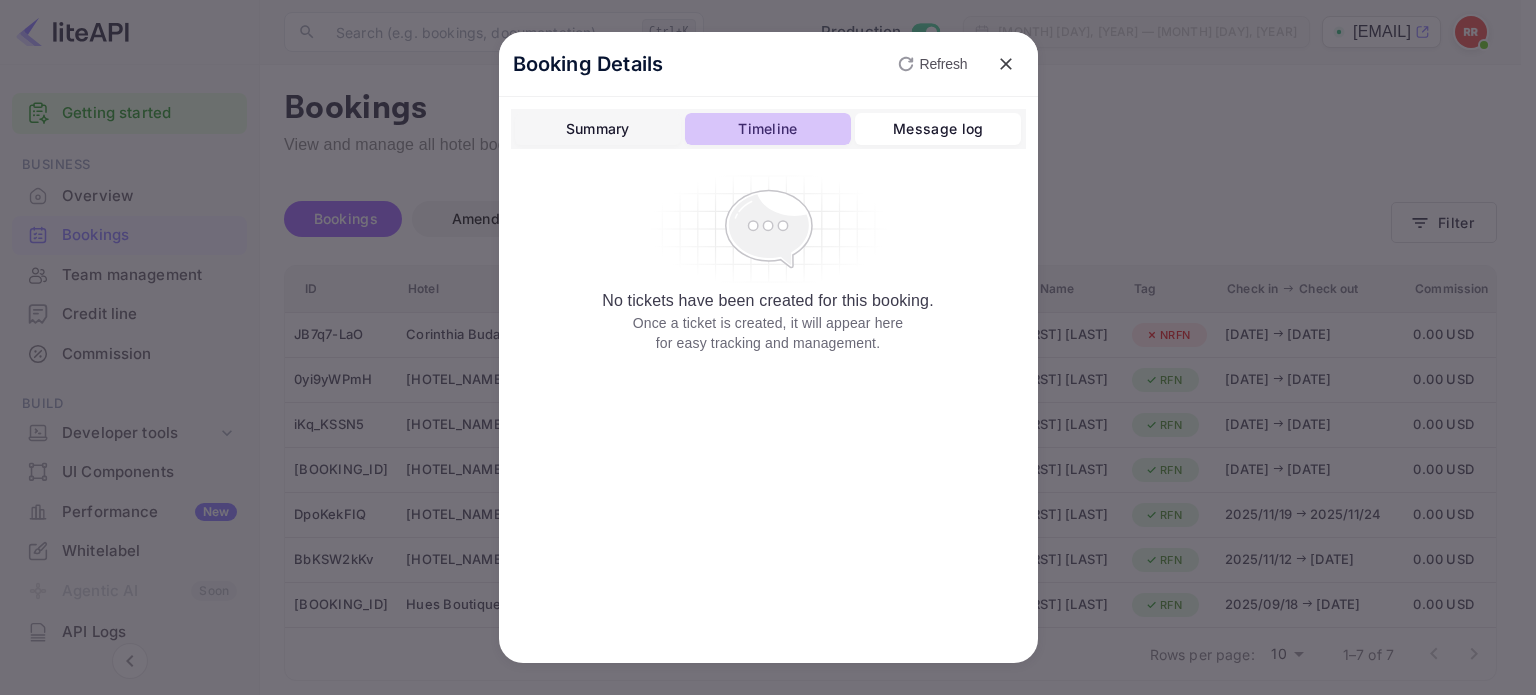 click on "Timeline" at bounding box center [767, 129] 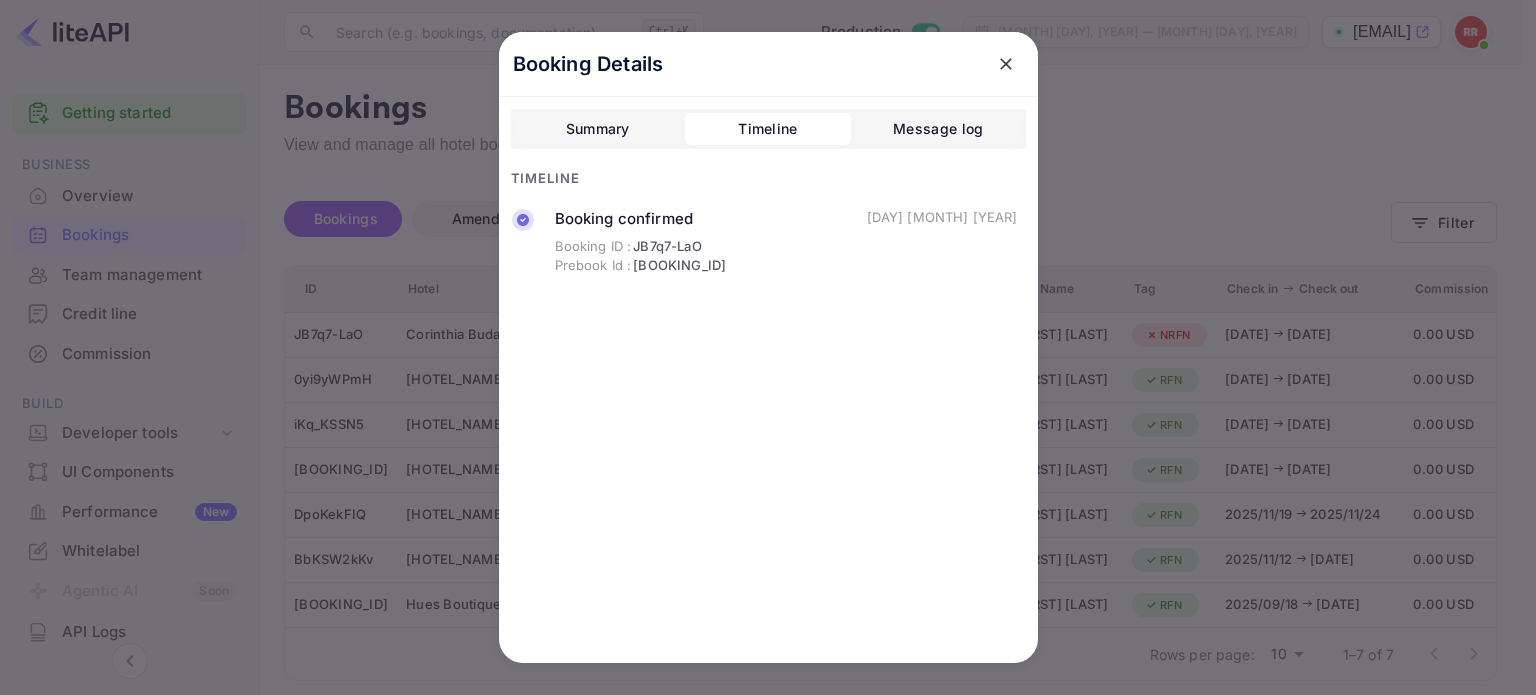 click on "Summary" at bounding box center [598, 129] 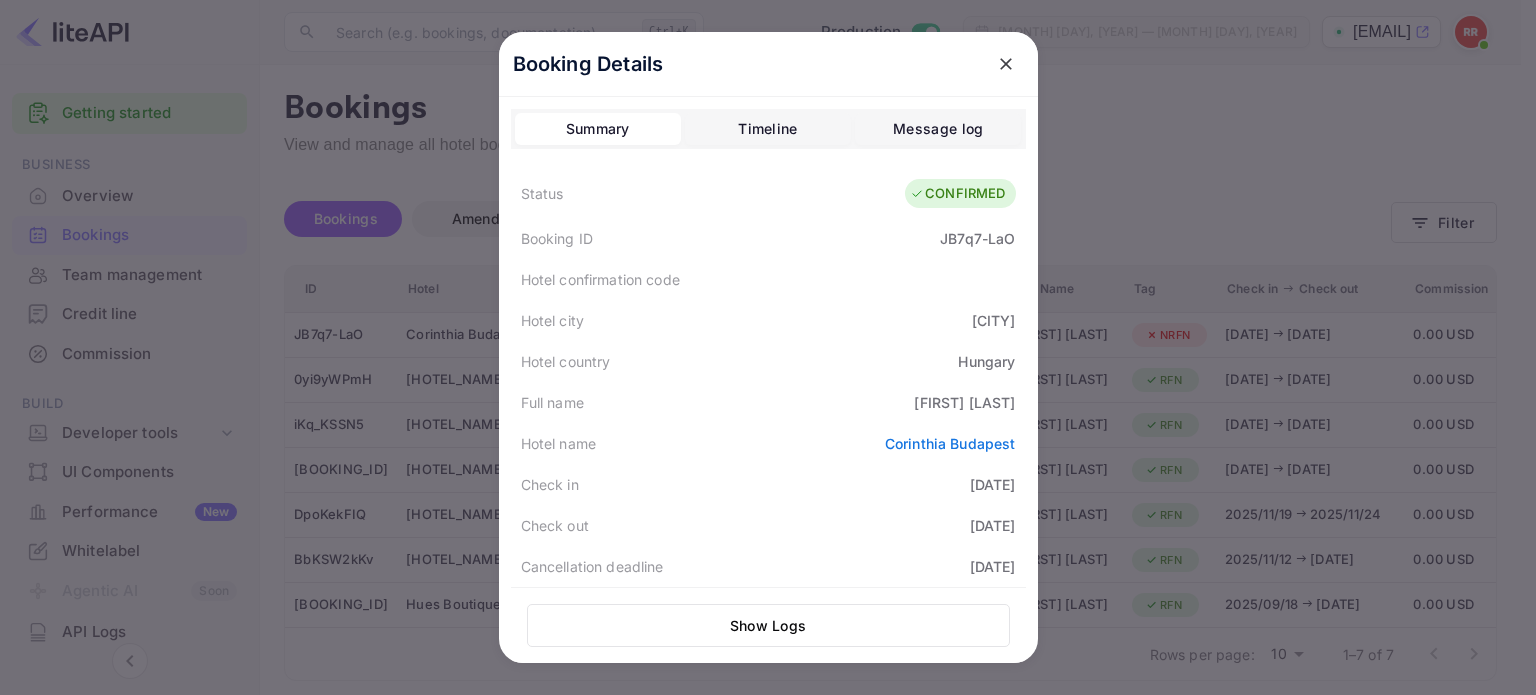 type 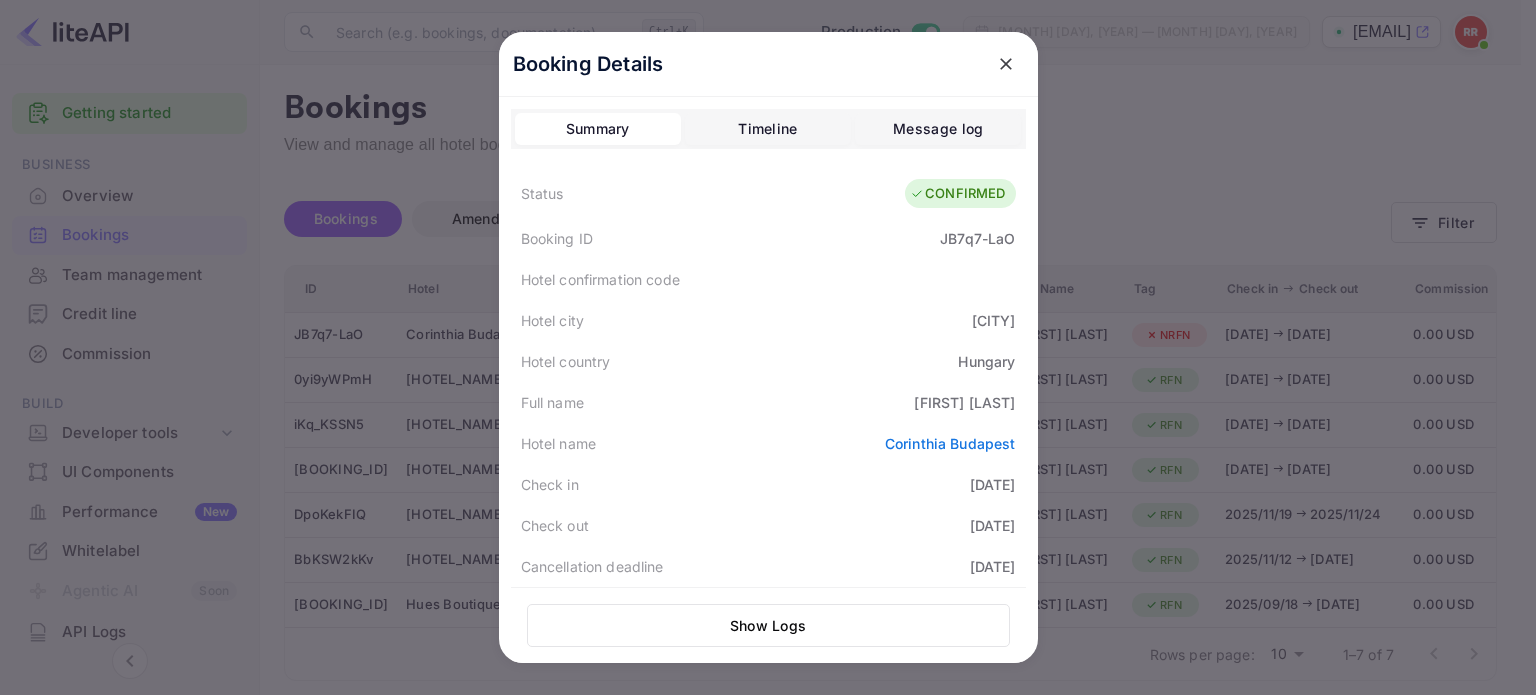 click at bounding box center (768, 347) 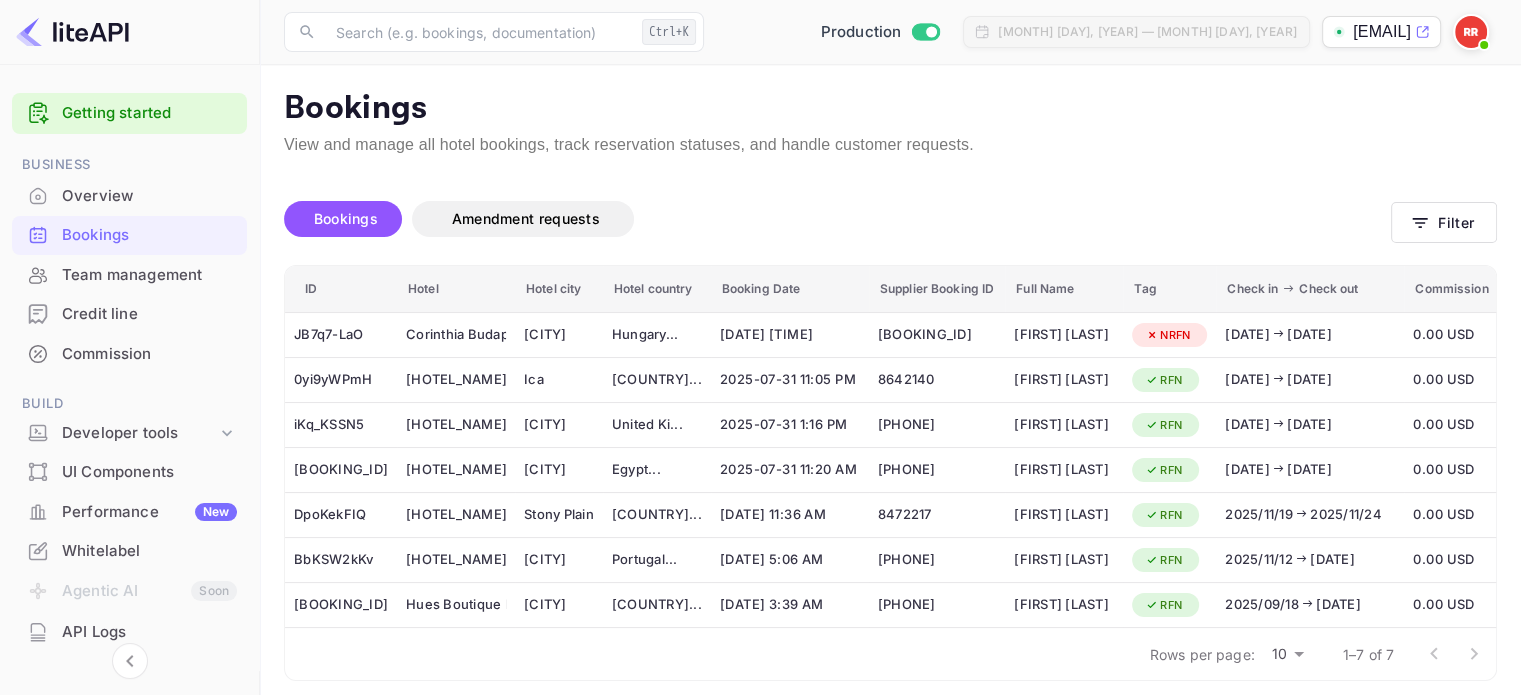 click on "JB7q7-LaO" at bounding box center (341, 335) 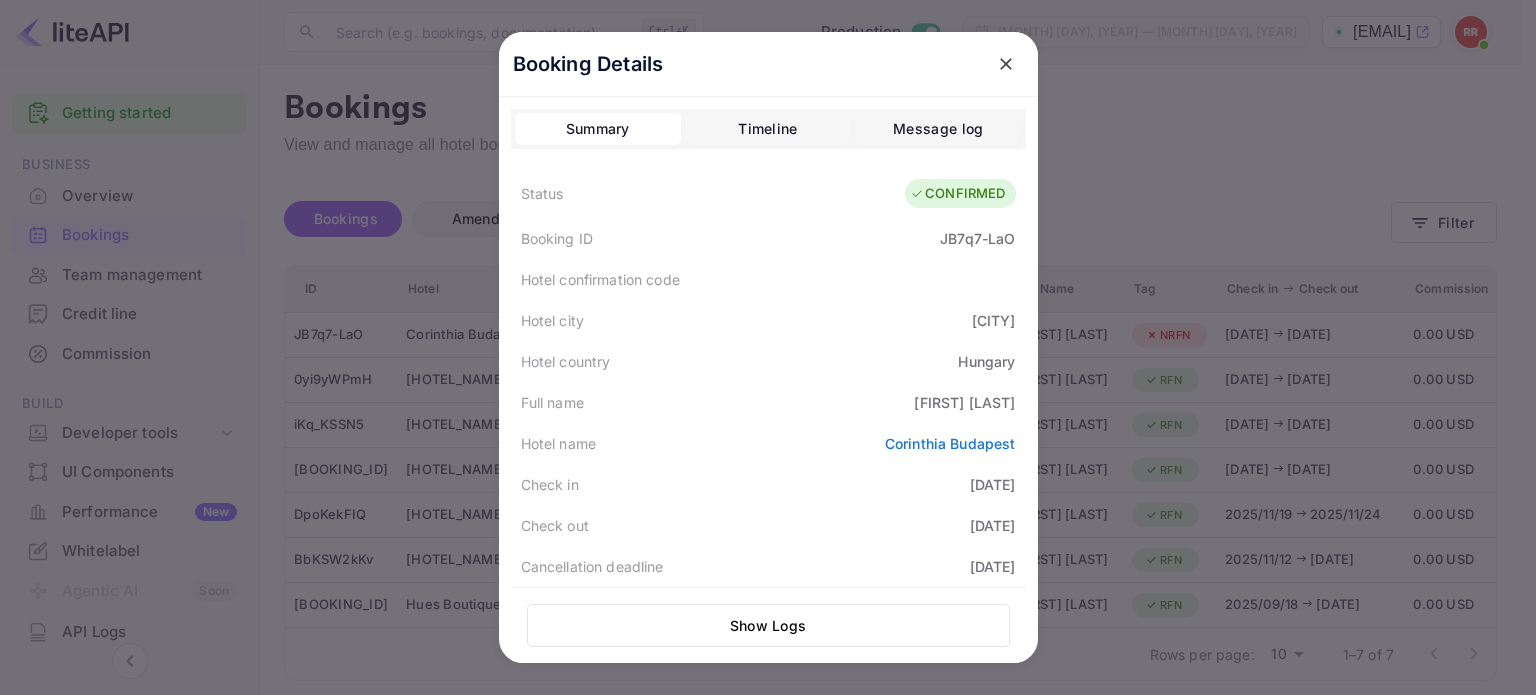 click 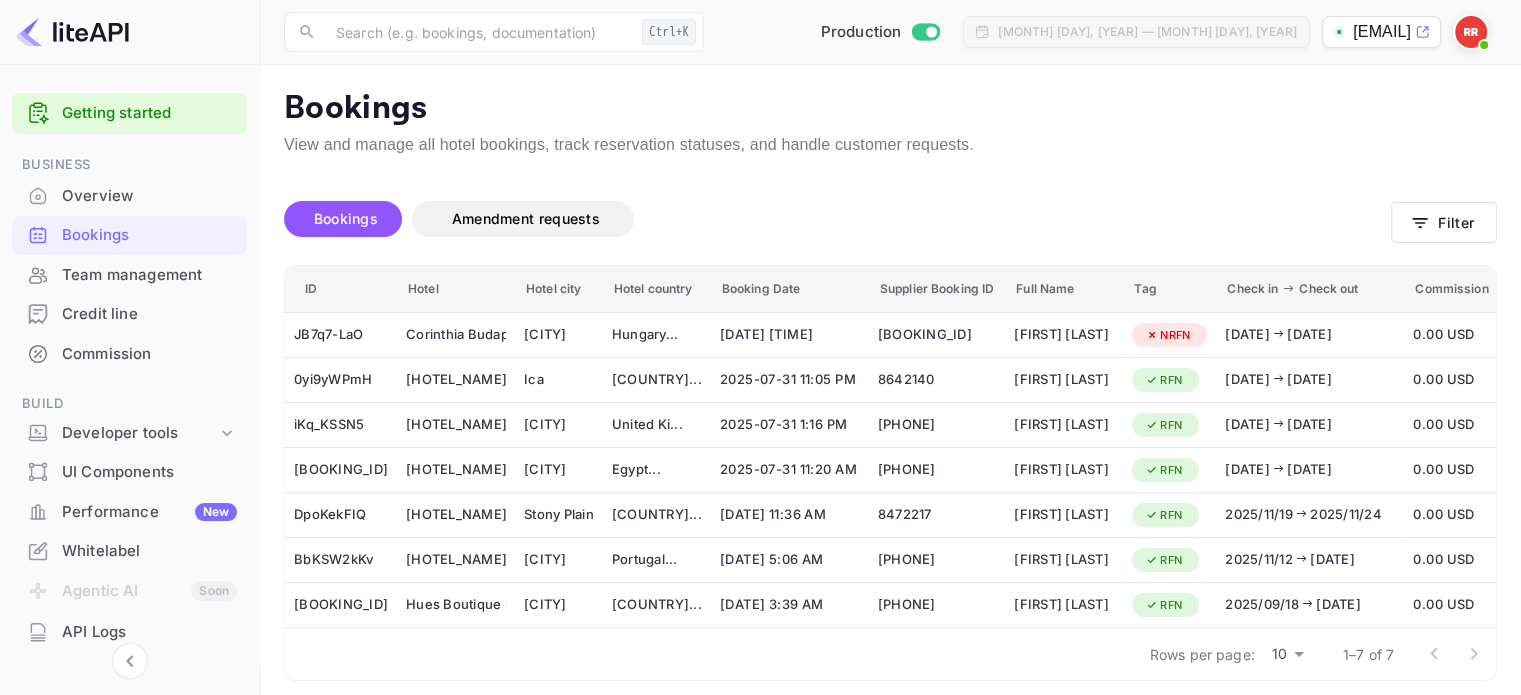 scroll, scrollTop: 0, scrollLeft: 292, axis: horizontal 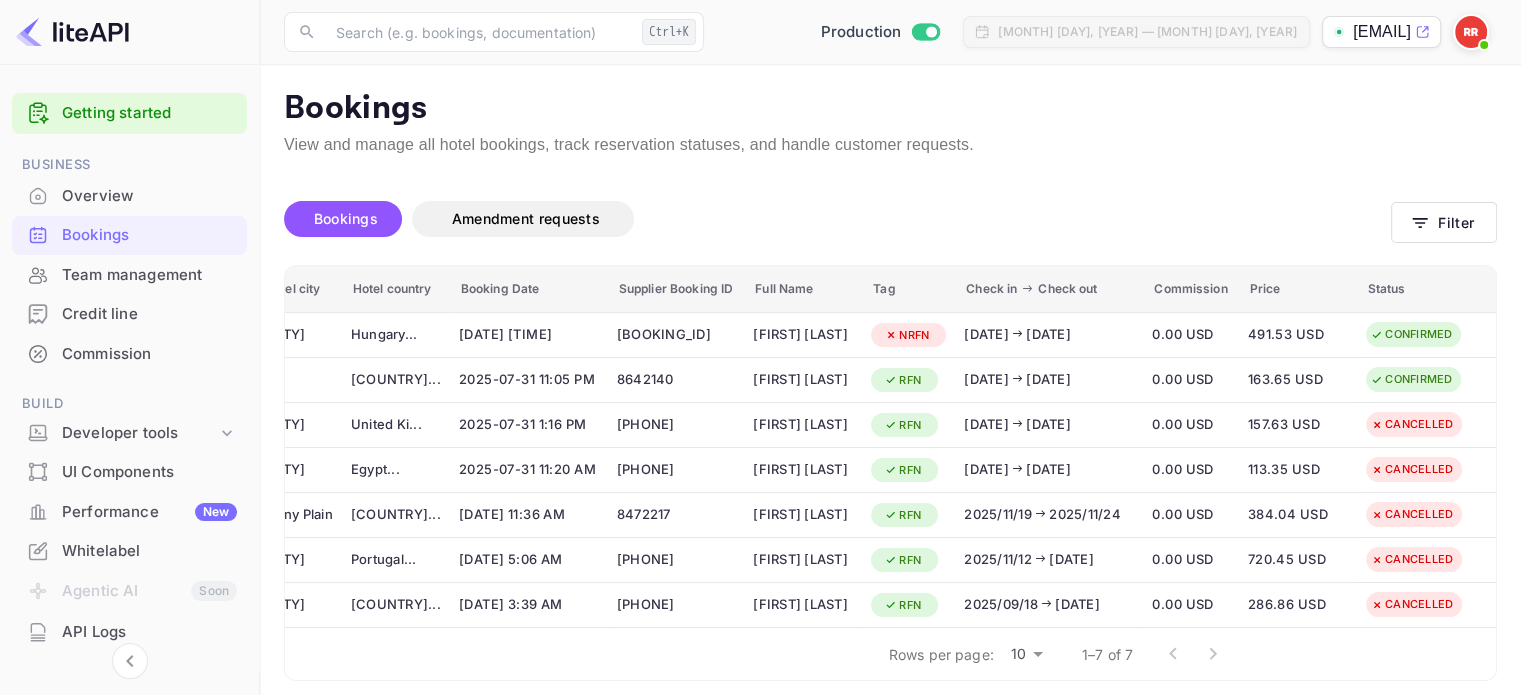 click on "CONFIRMED" at bounding box center [1411, 334] 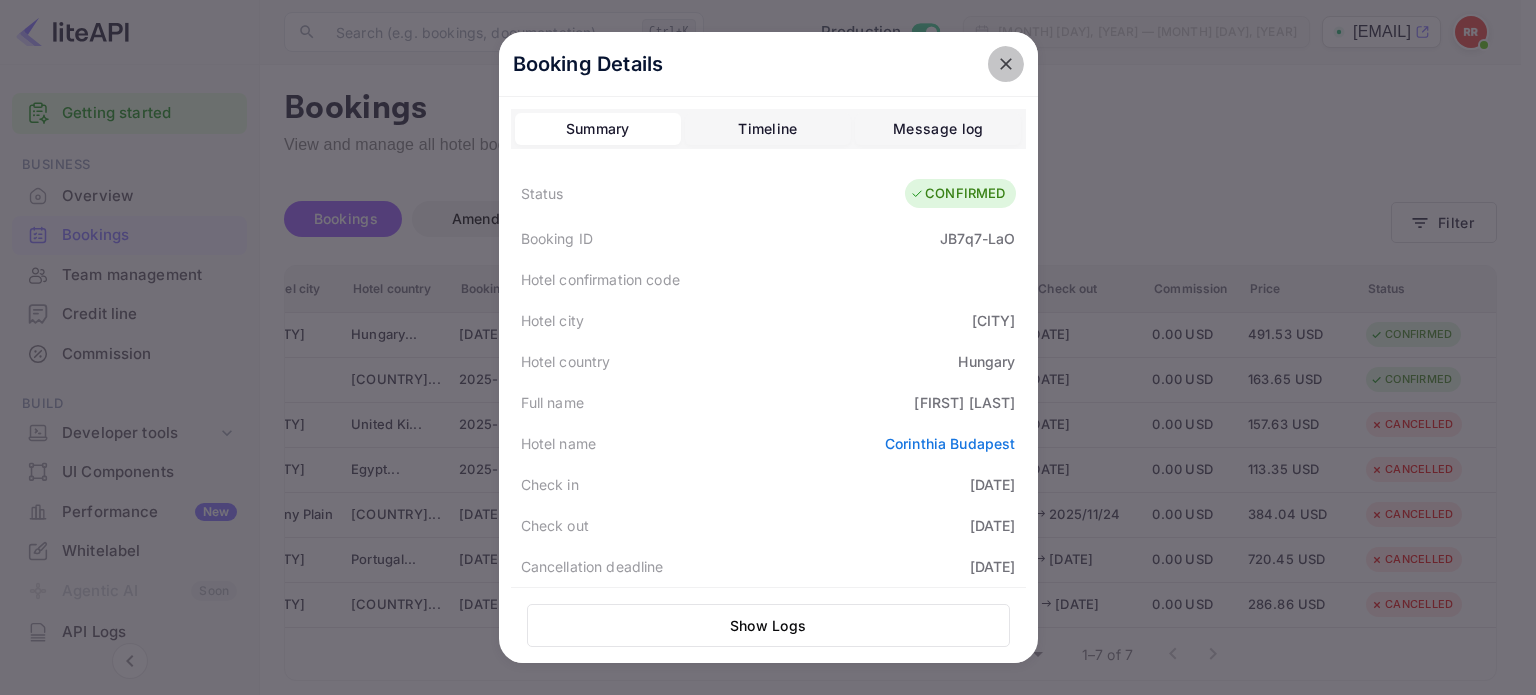click 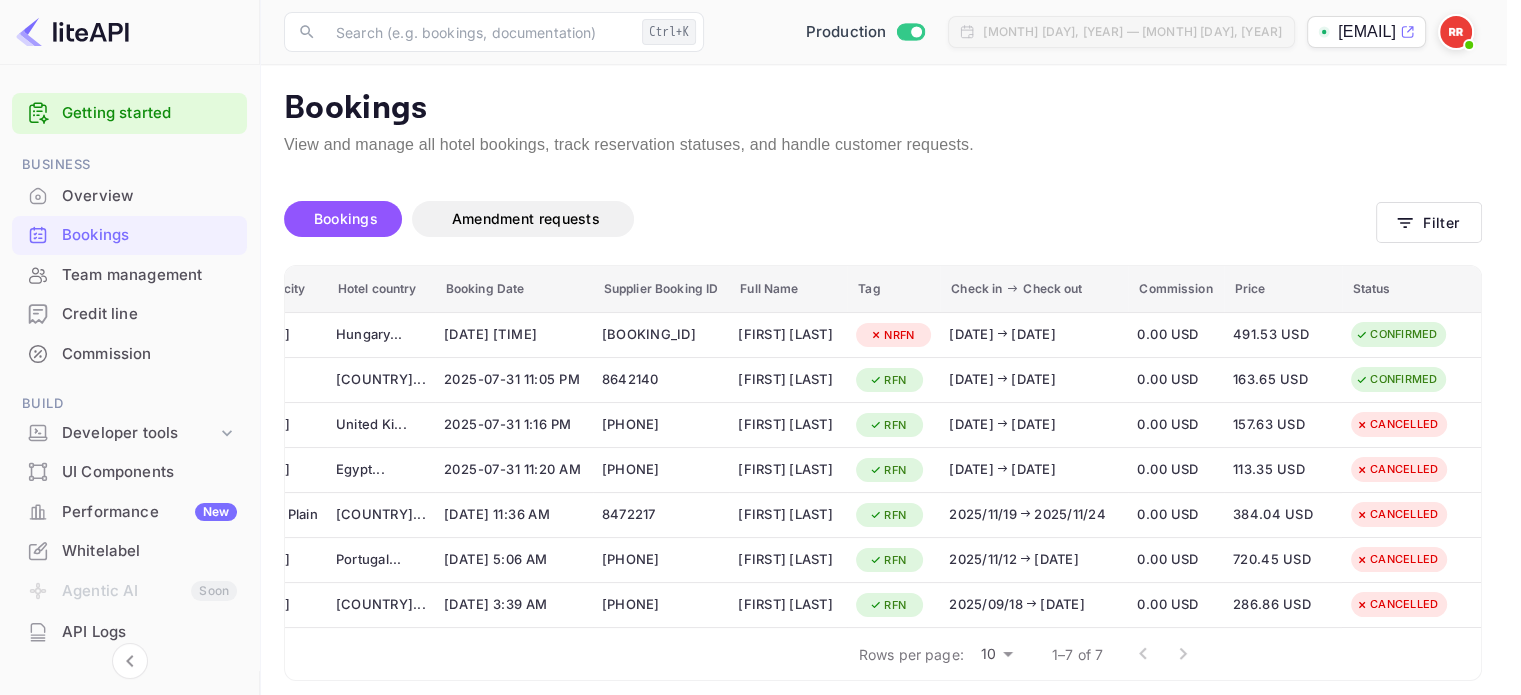 scroll, scrollTop: 0, scrollLeft: 277, axis: horizontal 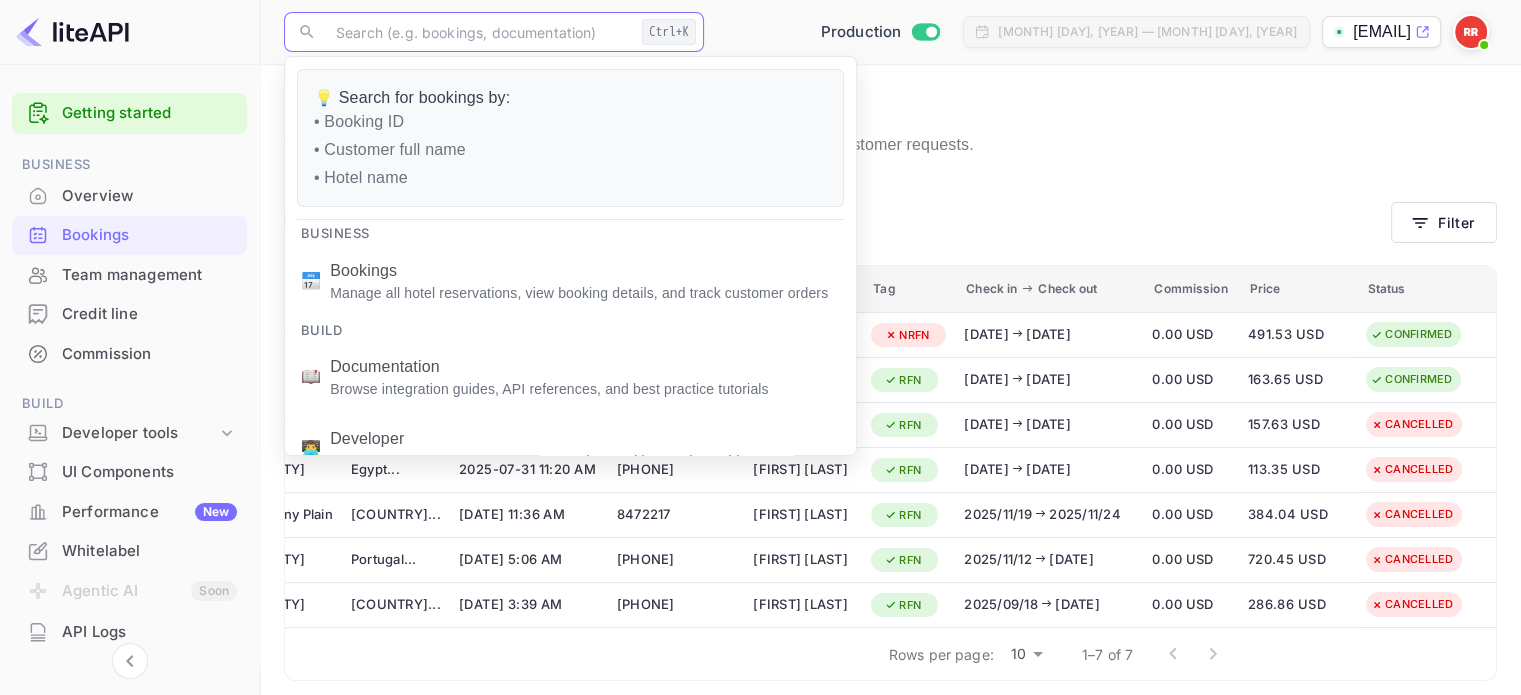 click at bounding box center (479, 32) 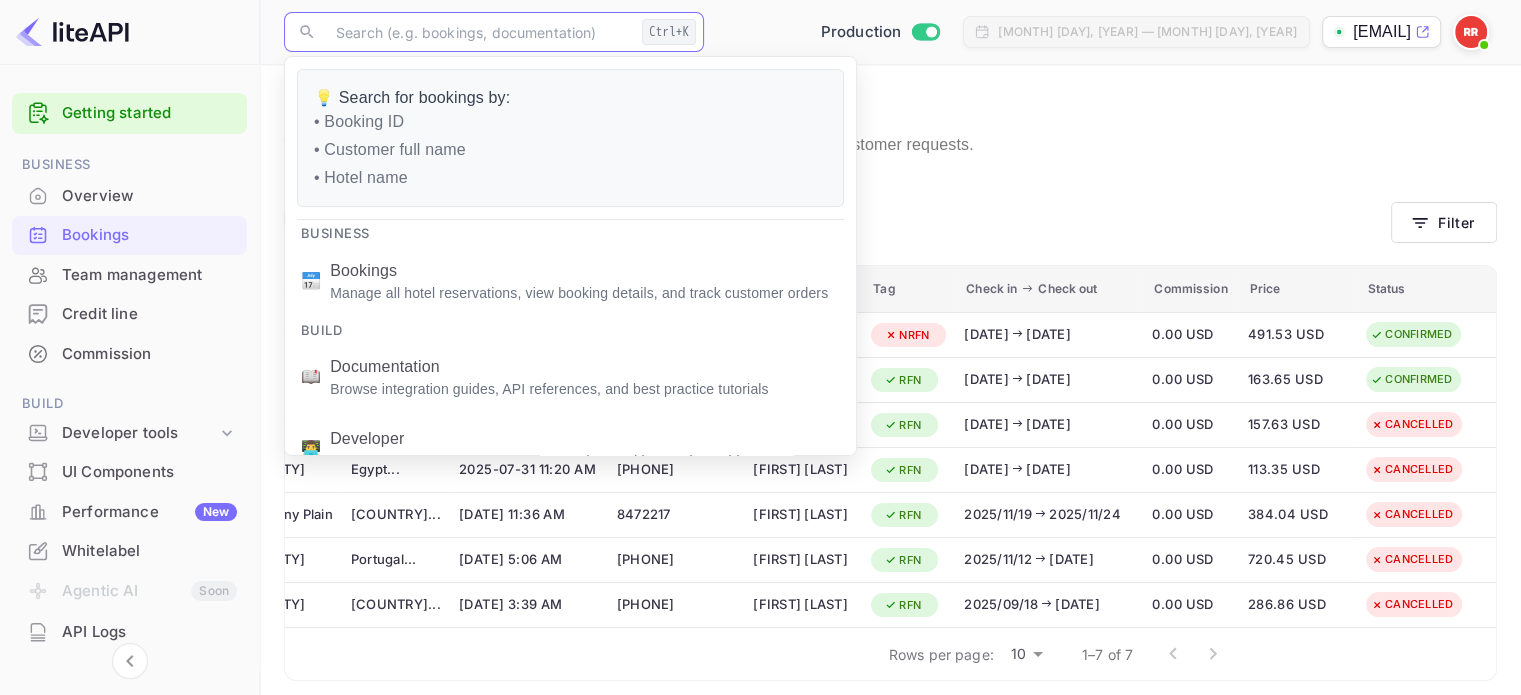 paste on "JB7q7-LaO" 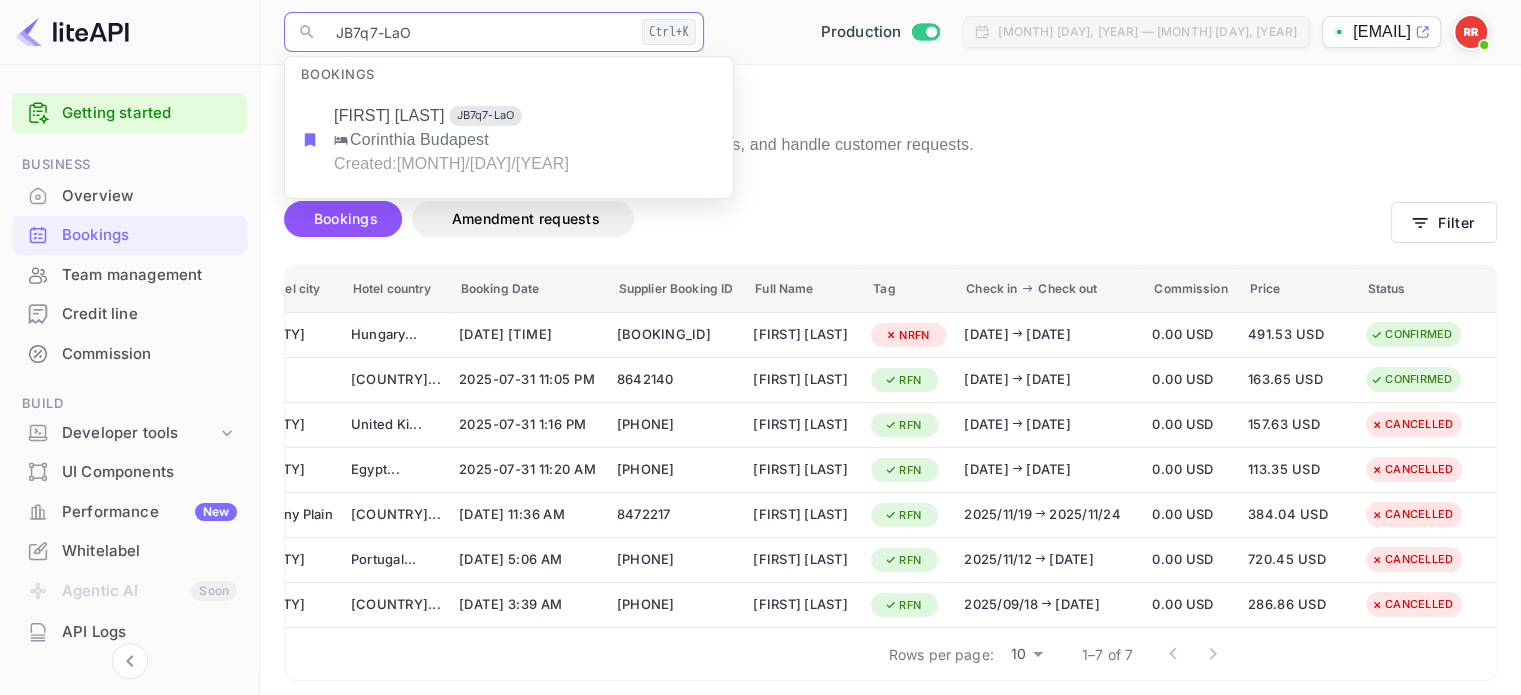 type 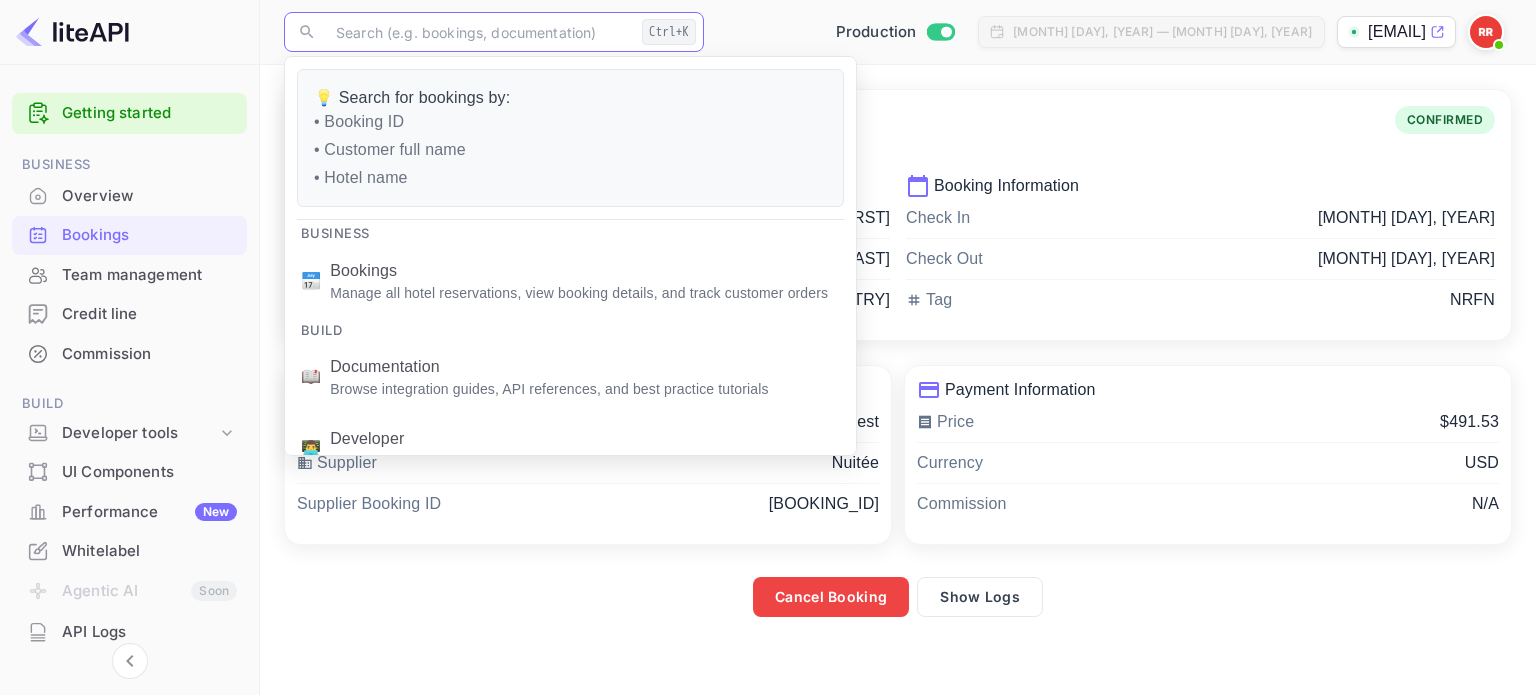 click on "Booking Details Booking ID:  [BOOKING_ID] CONFIRMED" at bounding box center [898, 132] 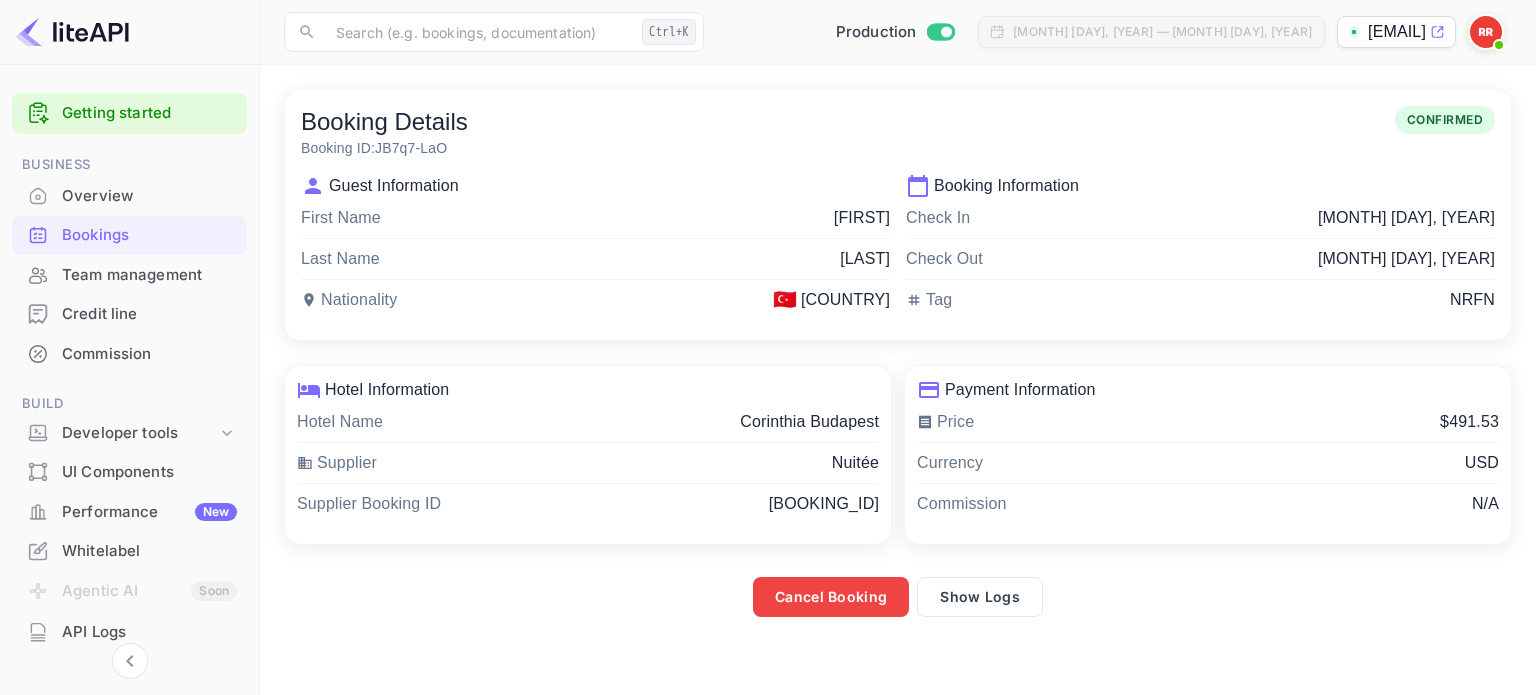 click on "Show Logs" at bounding box center (980, 597) 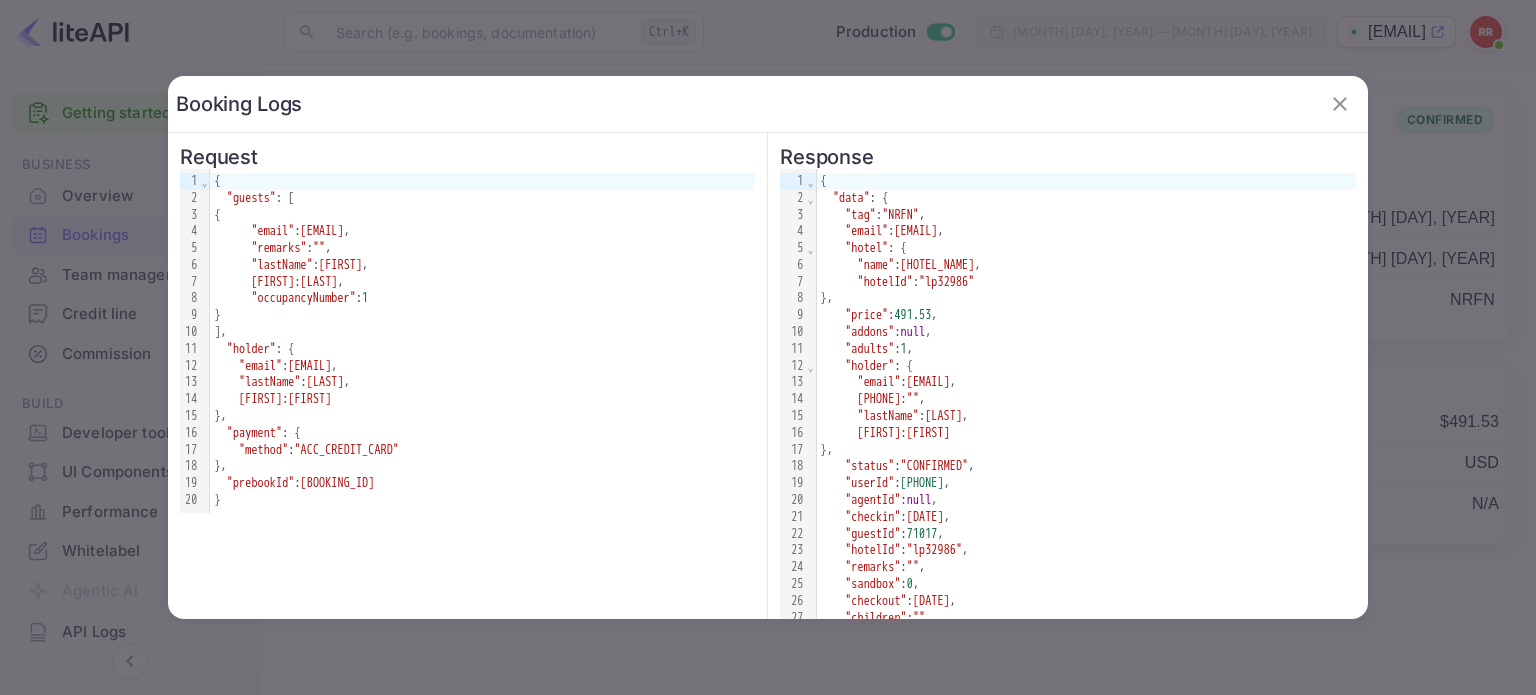 click 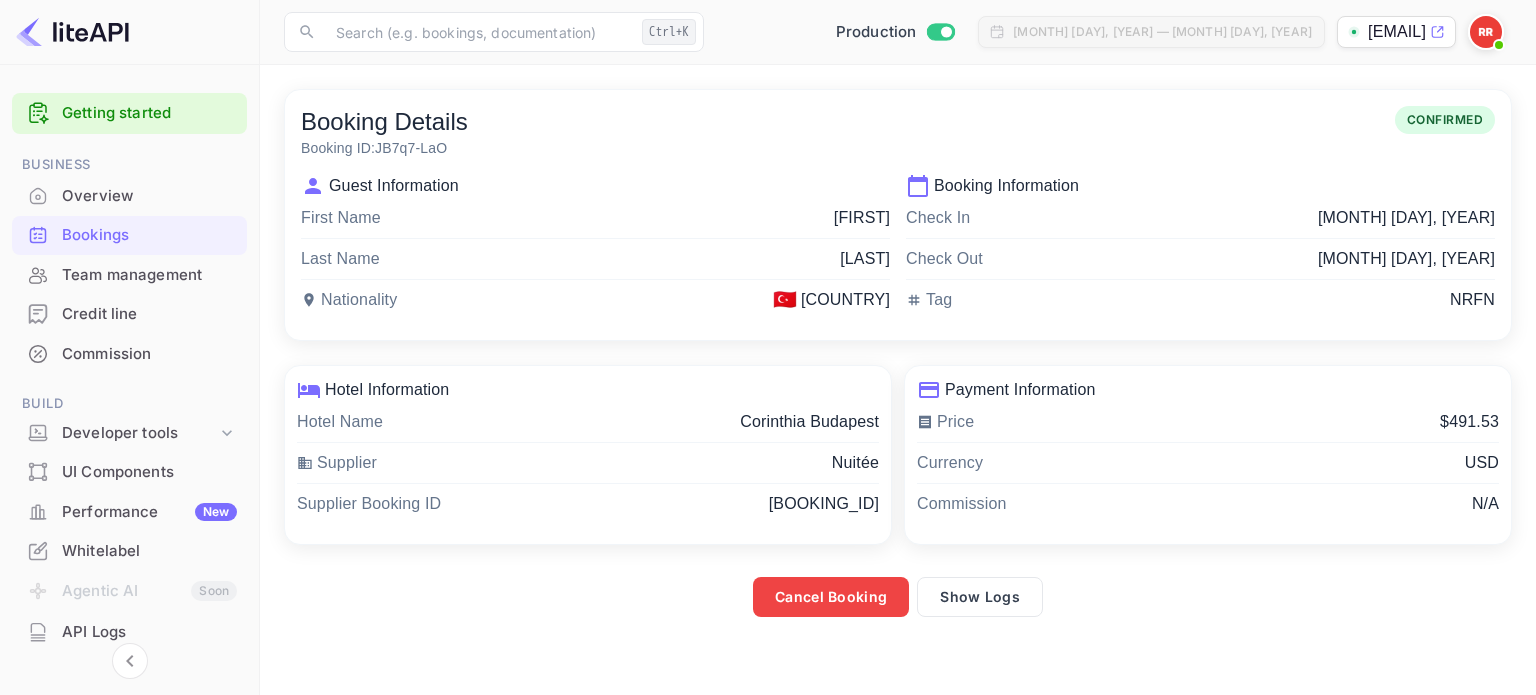 type 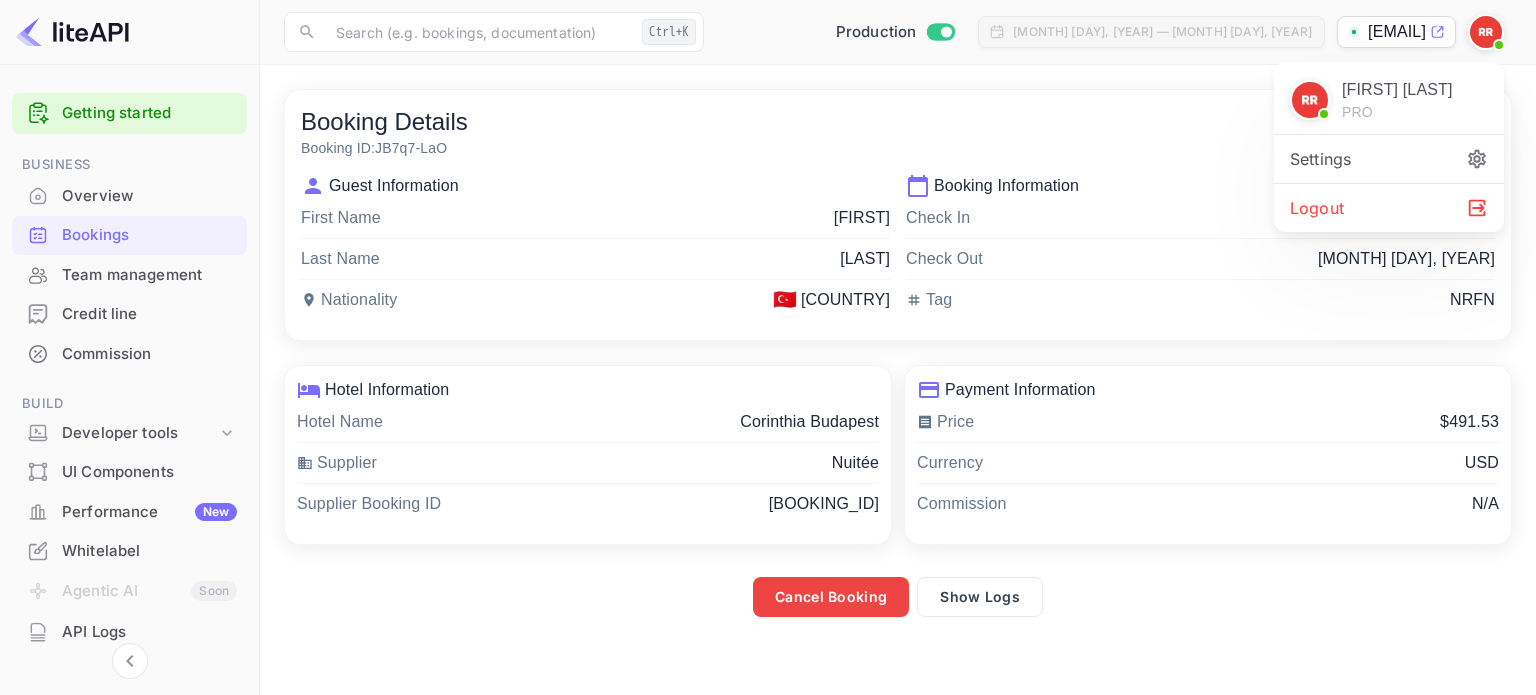 click 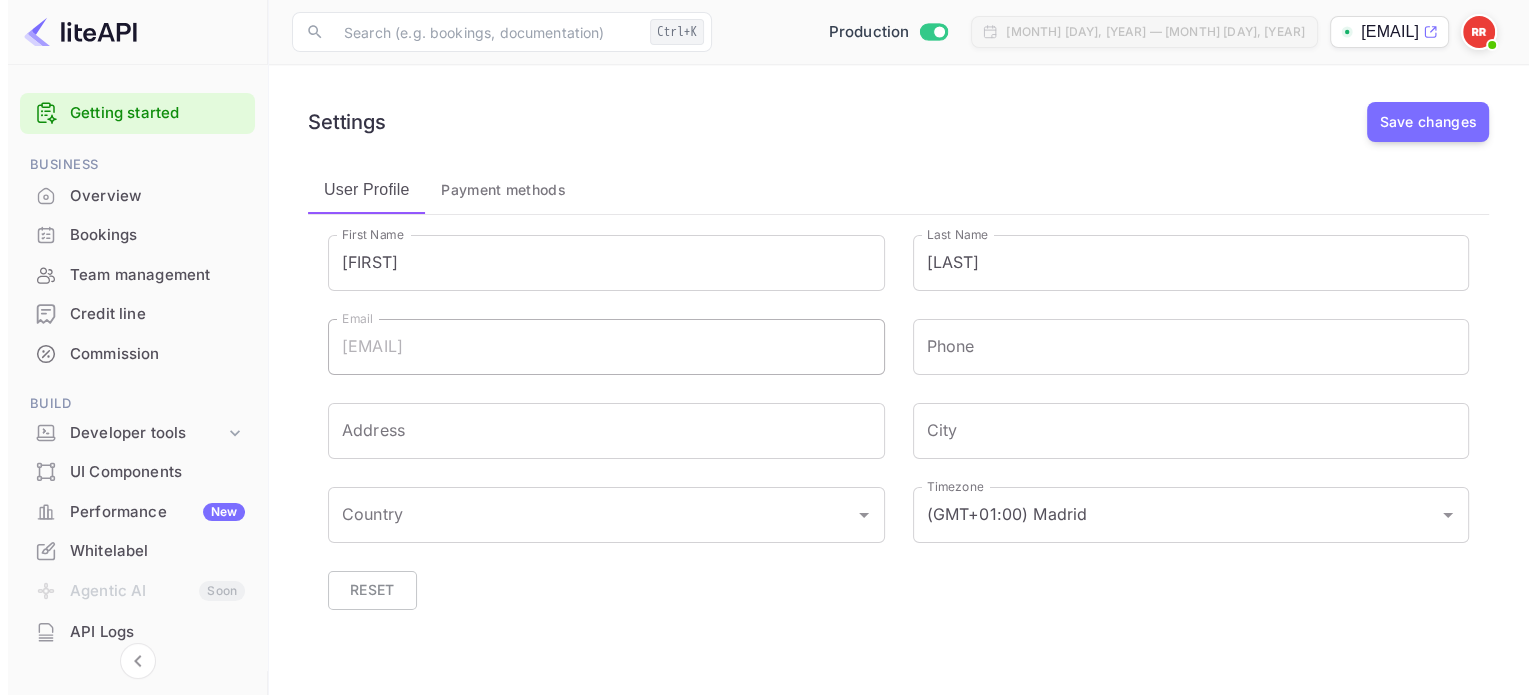 scroll, scrollTop: 0, scrollLeft: 0, axis: both 